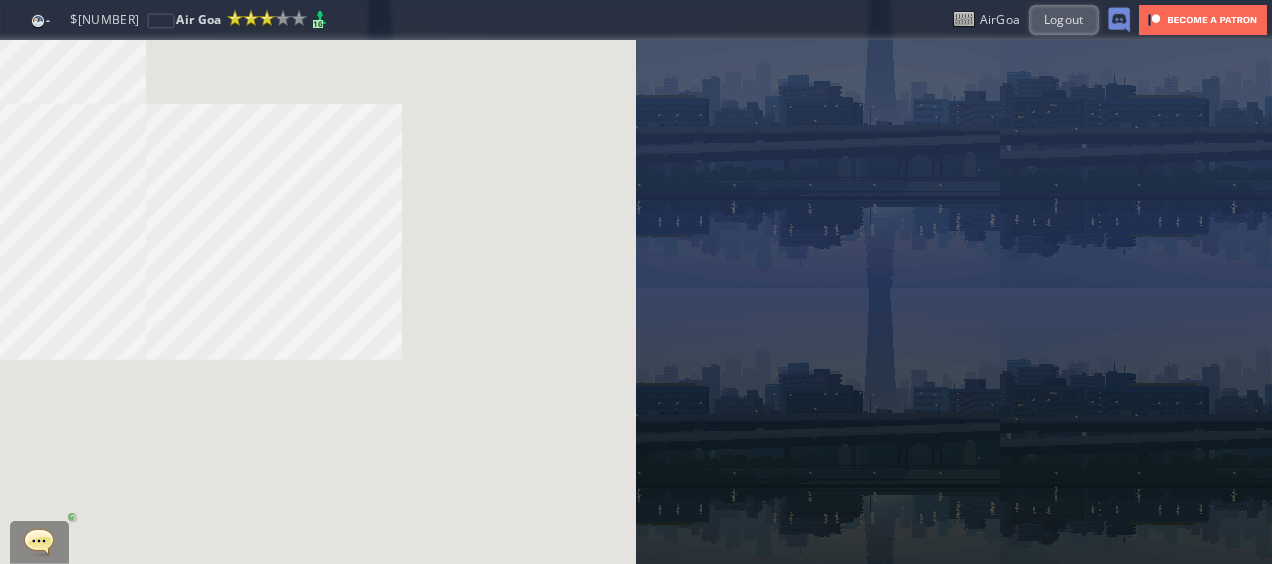 scroll, scrollTop: 0, scrollLeft: 0, axis: both 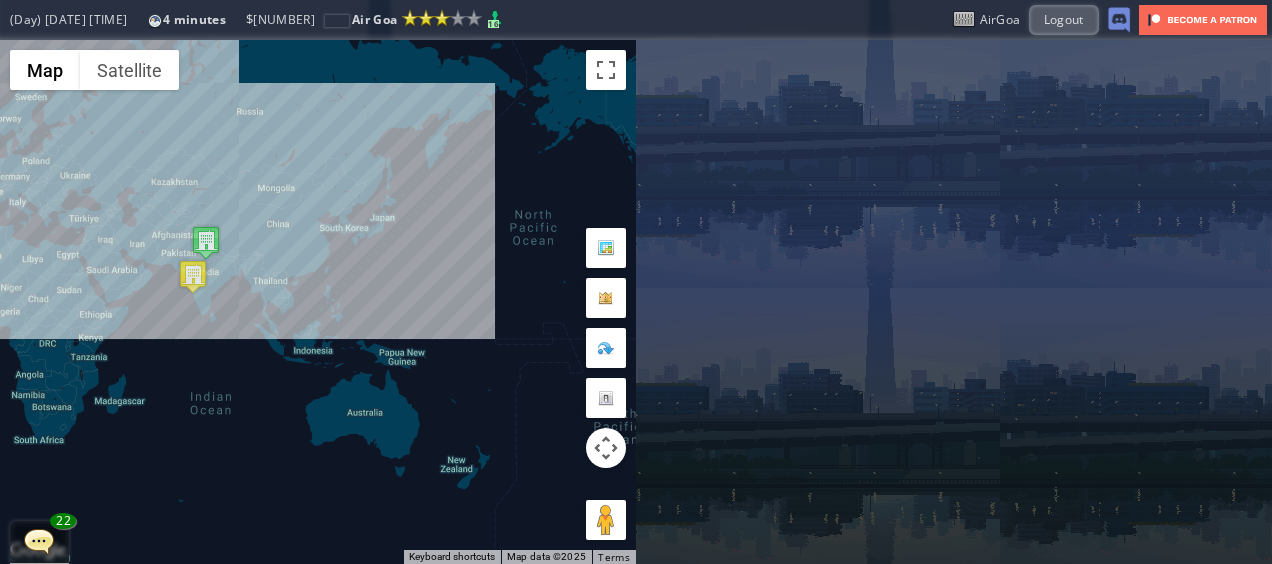 drag, startPoint x: 341, startPoint y: 408, endPoint x: 466, endPoint y: 385, distance: 127.09839 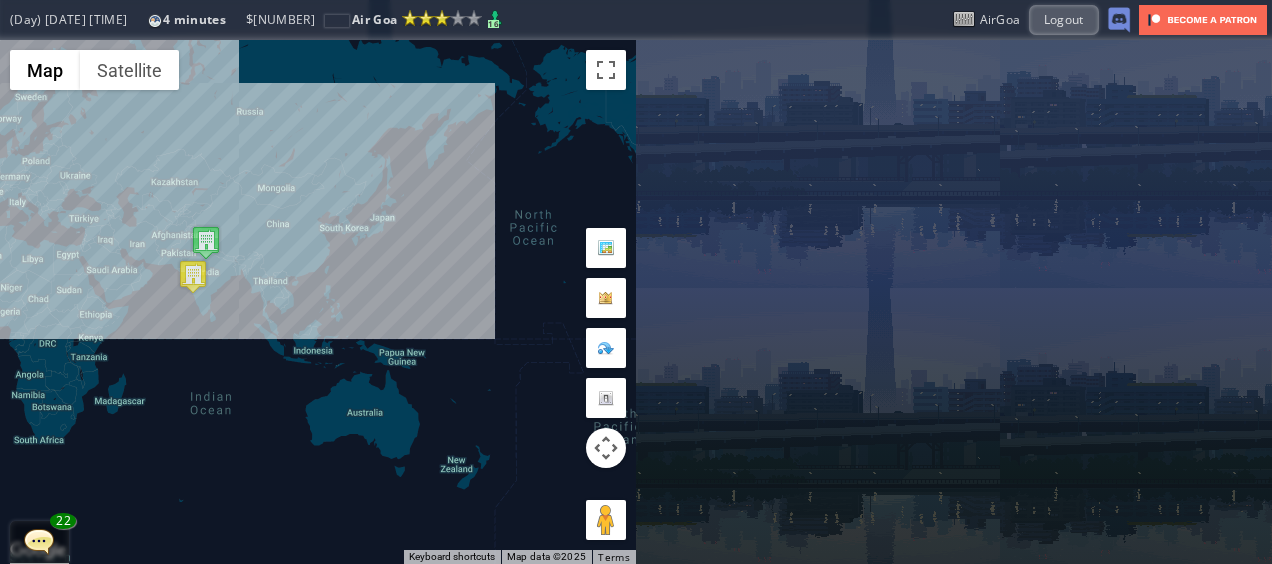 click on "To navigate, press the arrow keys." at bounding box center [318, 302] 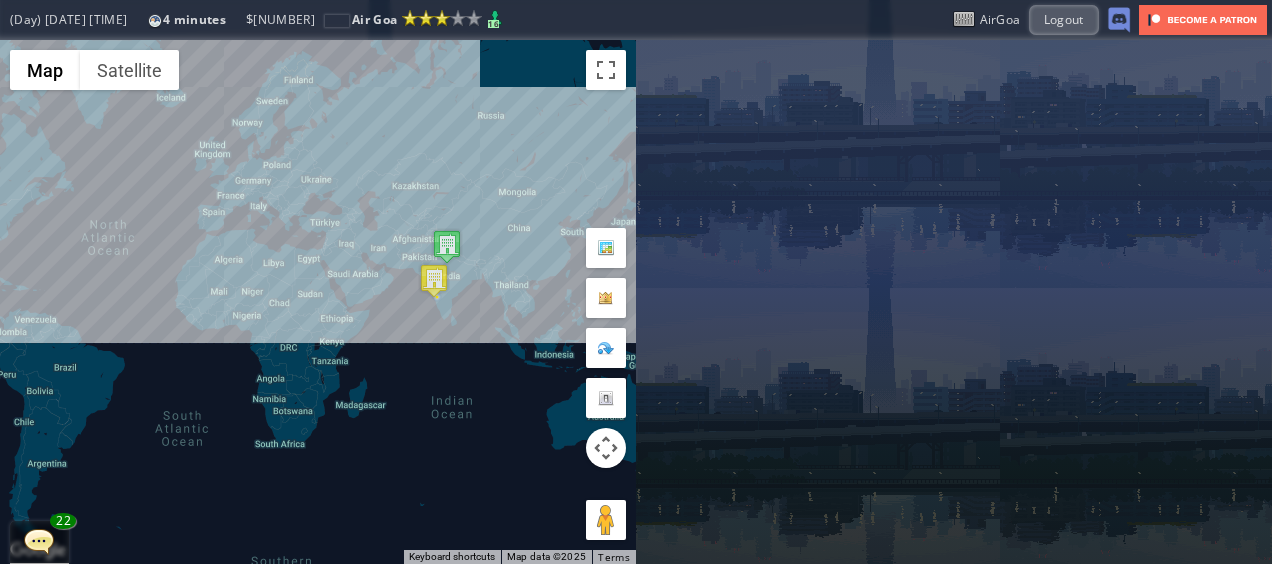 drag, startPoint x: 241, startPoint y: 275, endPoint x: 371, endPoint y: 289, distance: 130.75168 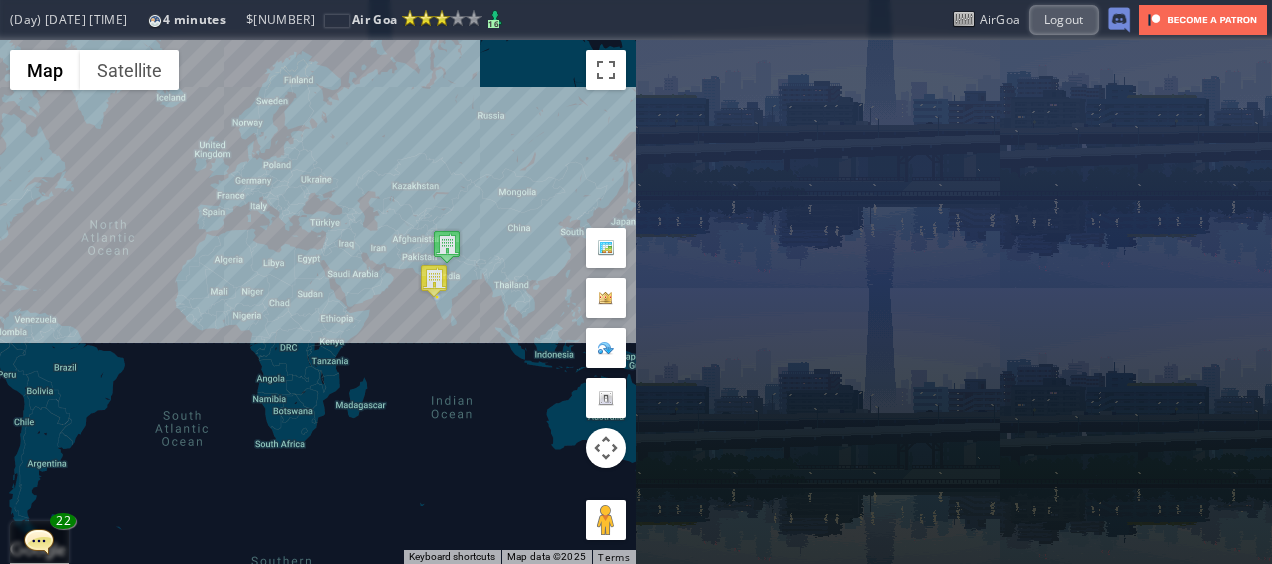 click on "To navigate, press the arrow keys." at bounding box center [318, 302] 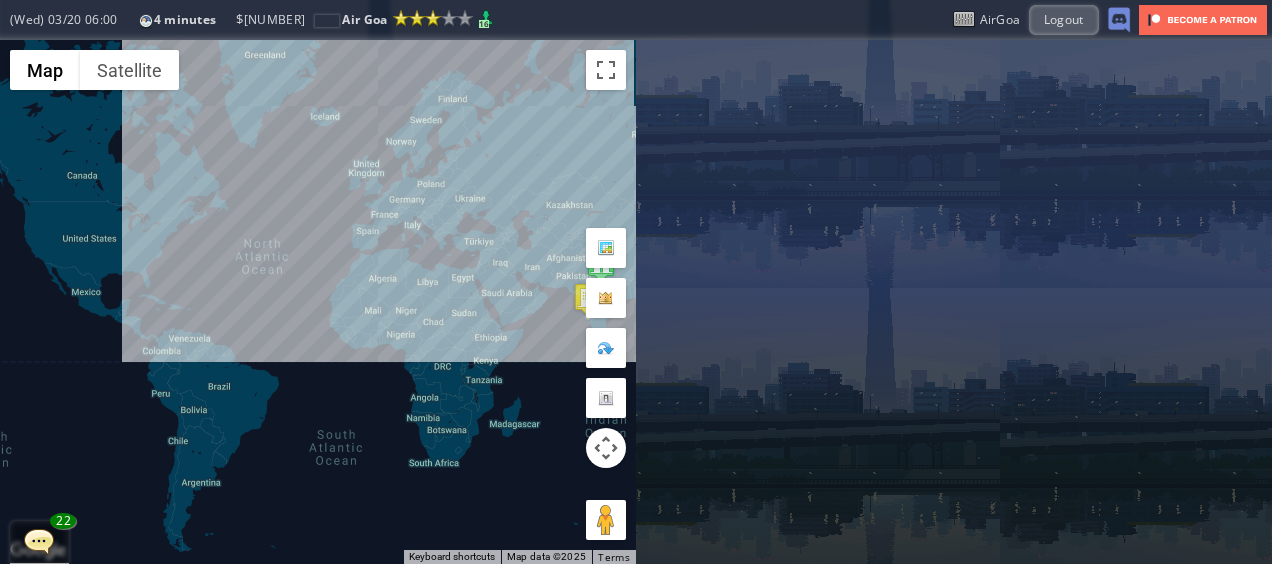 drag, startPoint x: 500, startPoint y: 273, endPoint x: 461, endPoint y: 294, distance: 44.294468 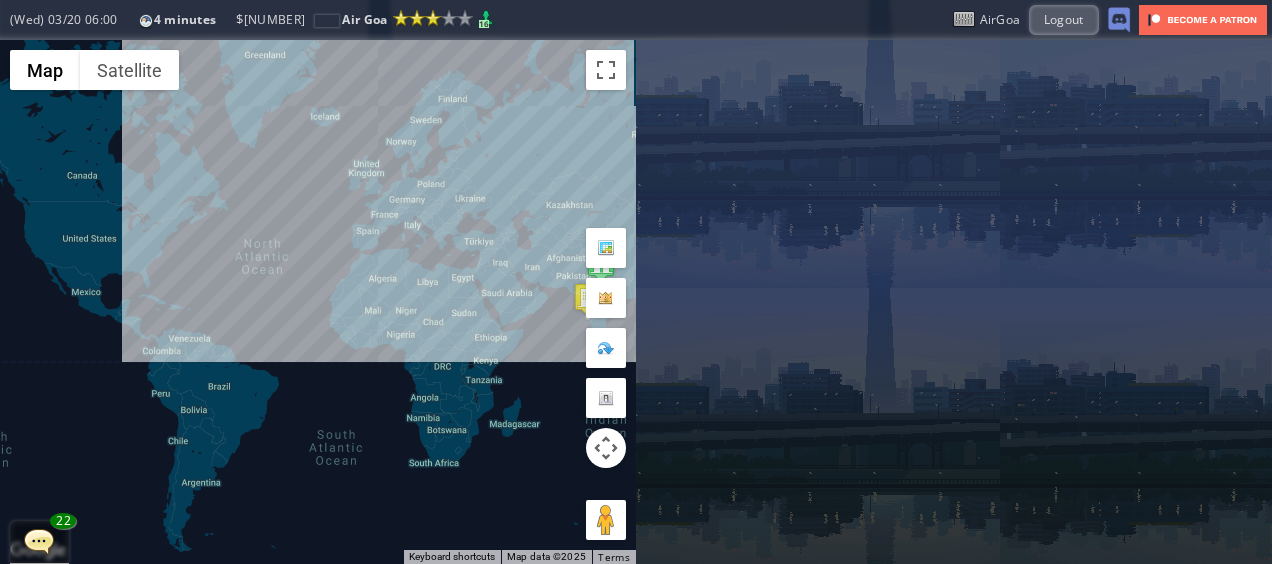 click on "To navigate, press the arrow keys." at bounding box center (318, 302) 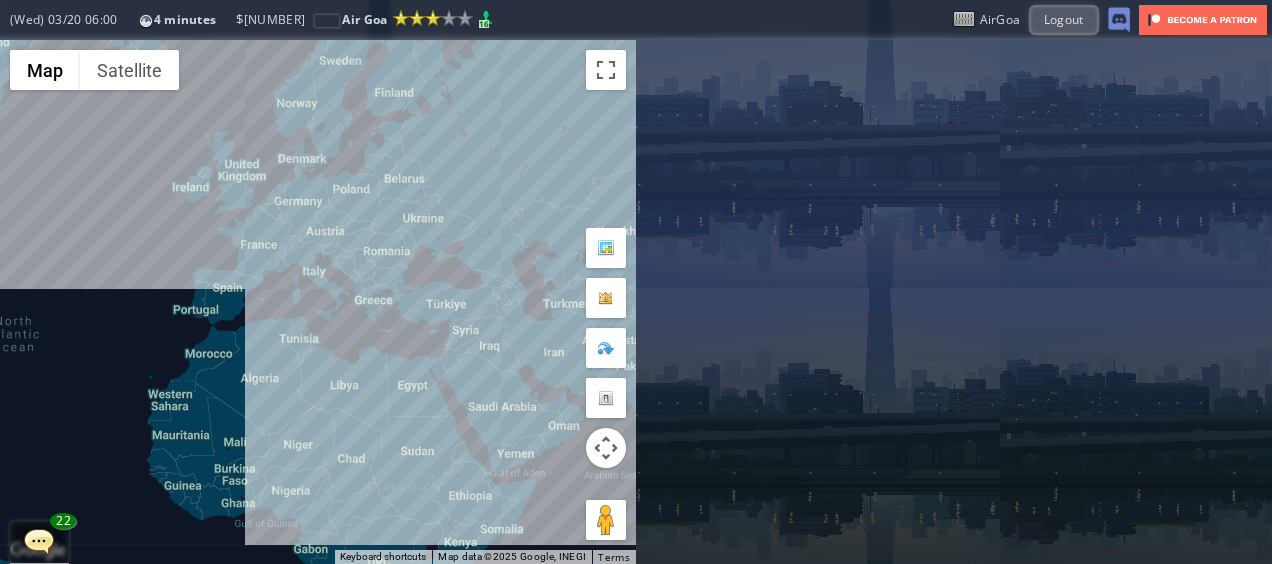 drag, startPoint x: 408, startPoint y: 249, endPoint x: 296, endPoint y: 336, distance: 141.82031 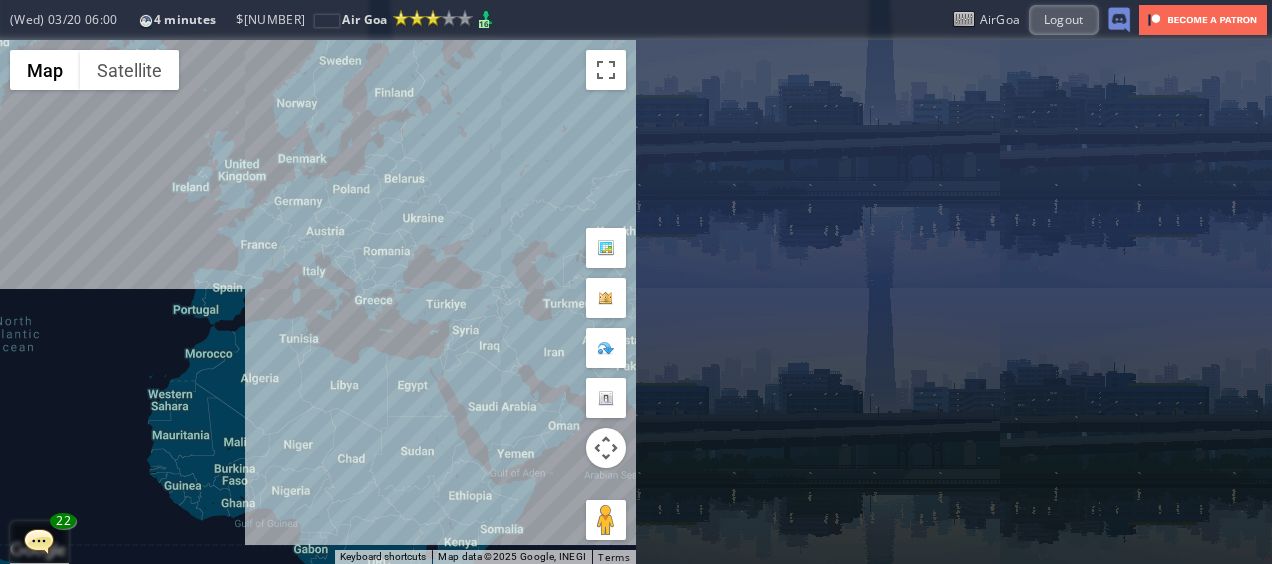 click on "To navigate, press the arrow keys." at bounding box center (318, 302) 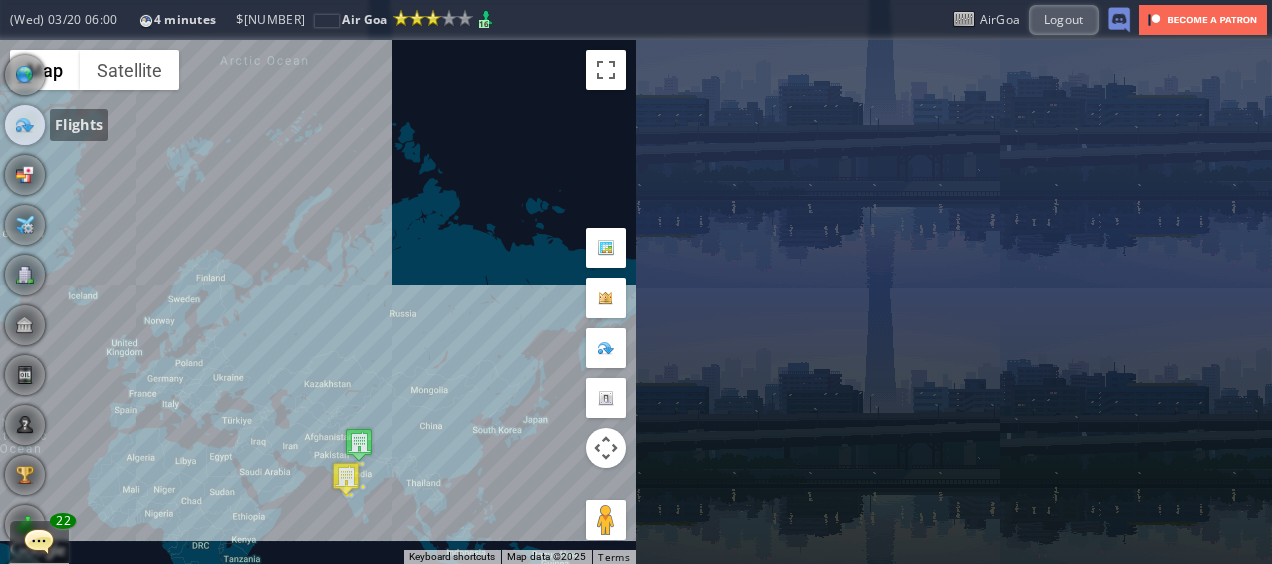 click at bounding box center (25, 125) 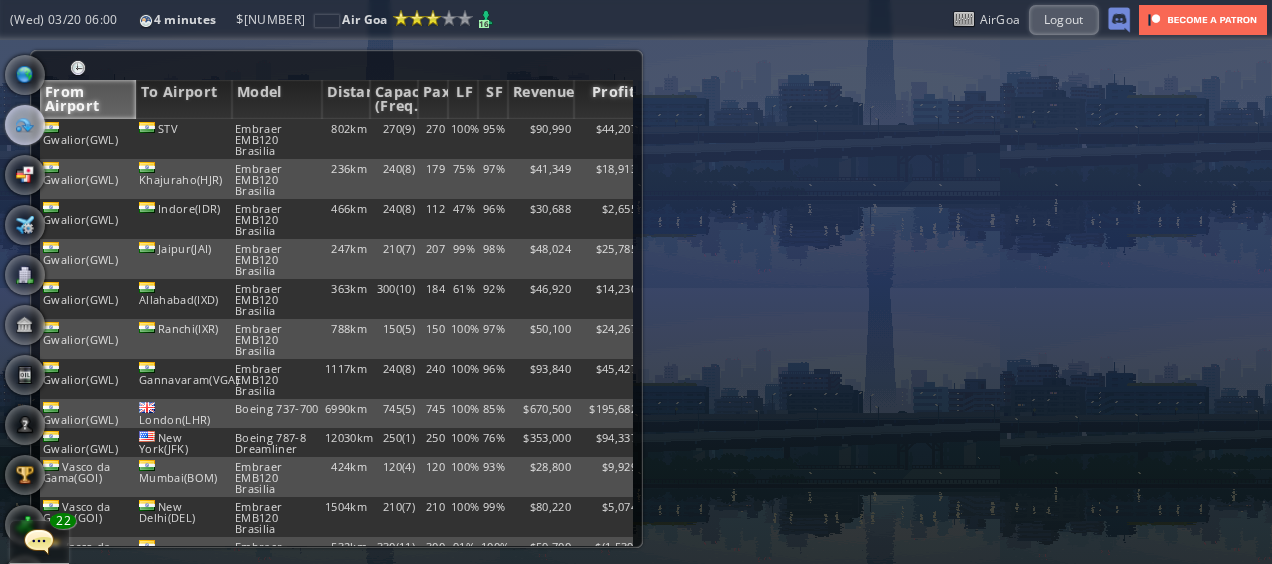 click on "Profit" at bounding box center (607, 99) 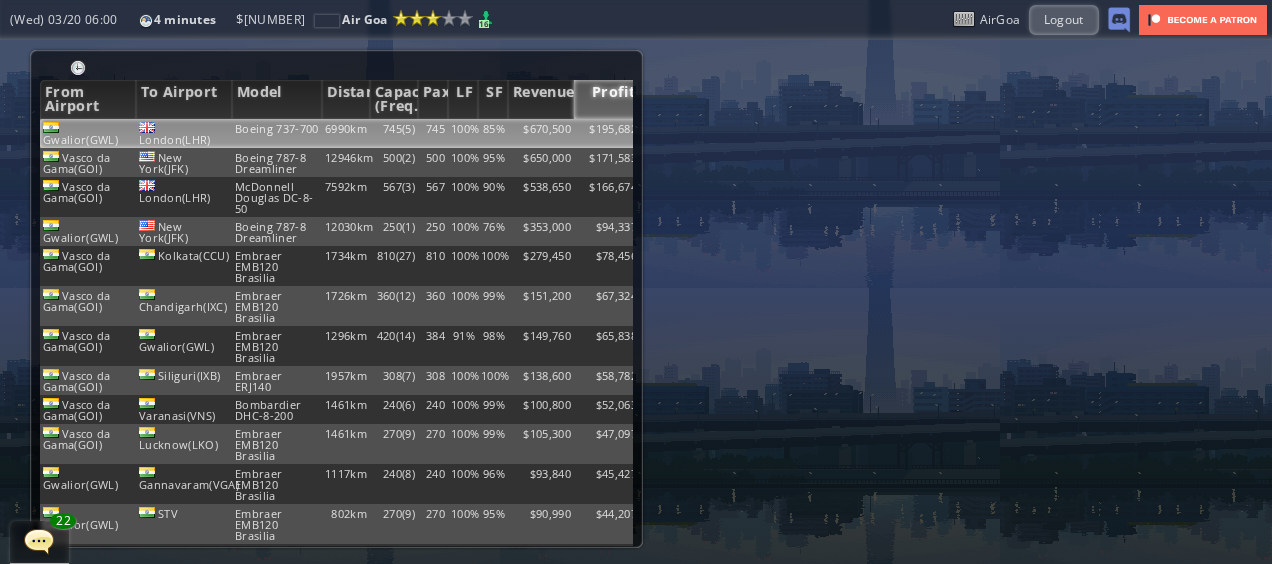 click on "$670,500" at bounding box center [541, 133] 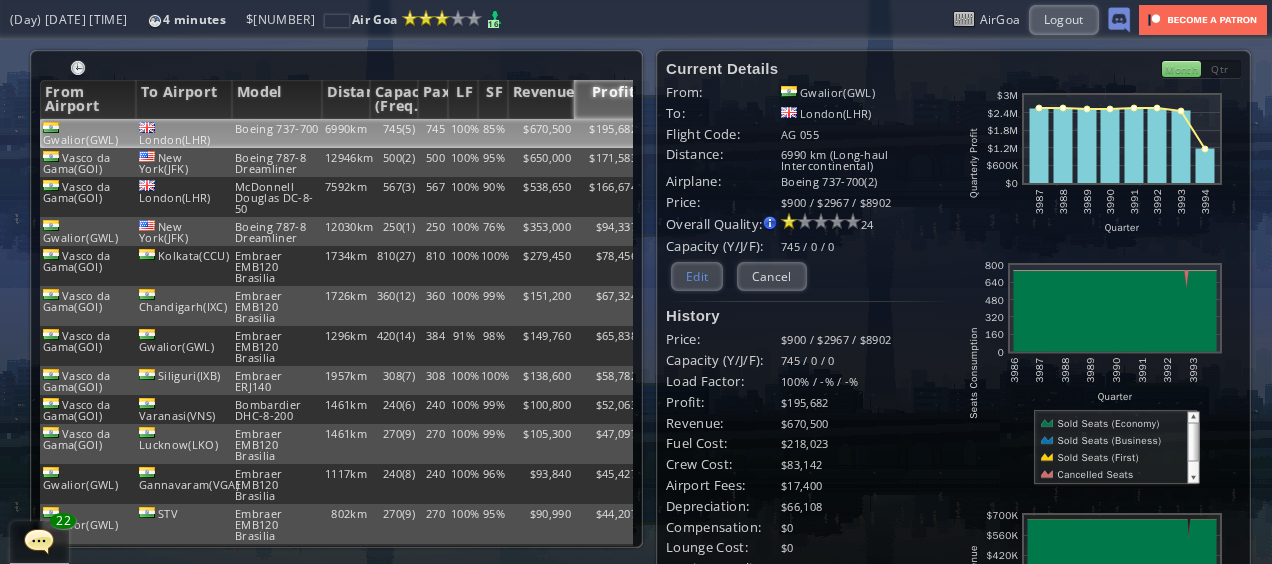 click on "Edit" at bounding box center (697, 276) 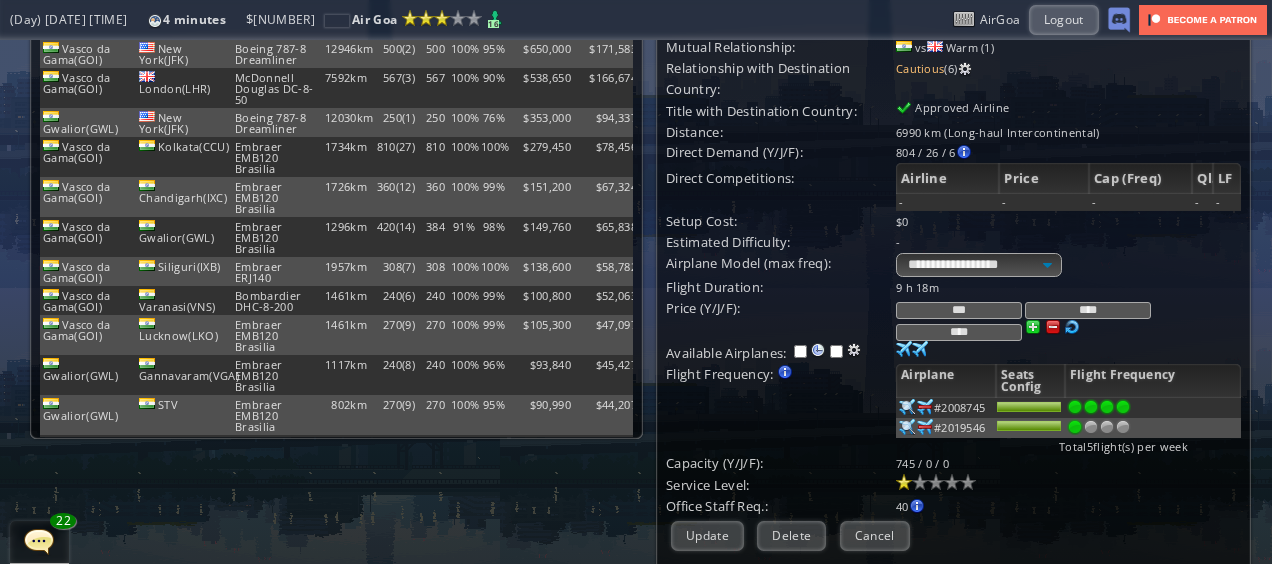 scroll, scrollTop: 114, scrollLeft: 0, axis: vertical 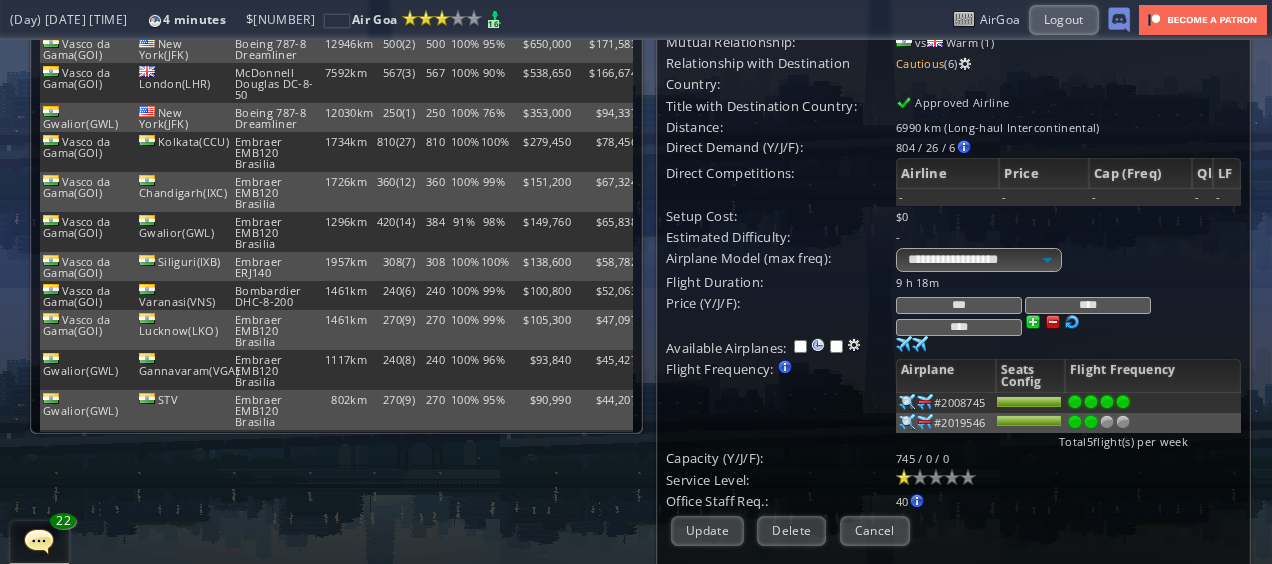 click at bounding box center [1091, 402] 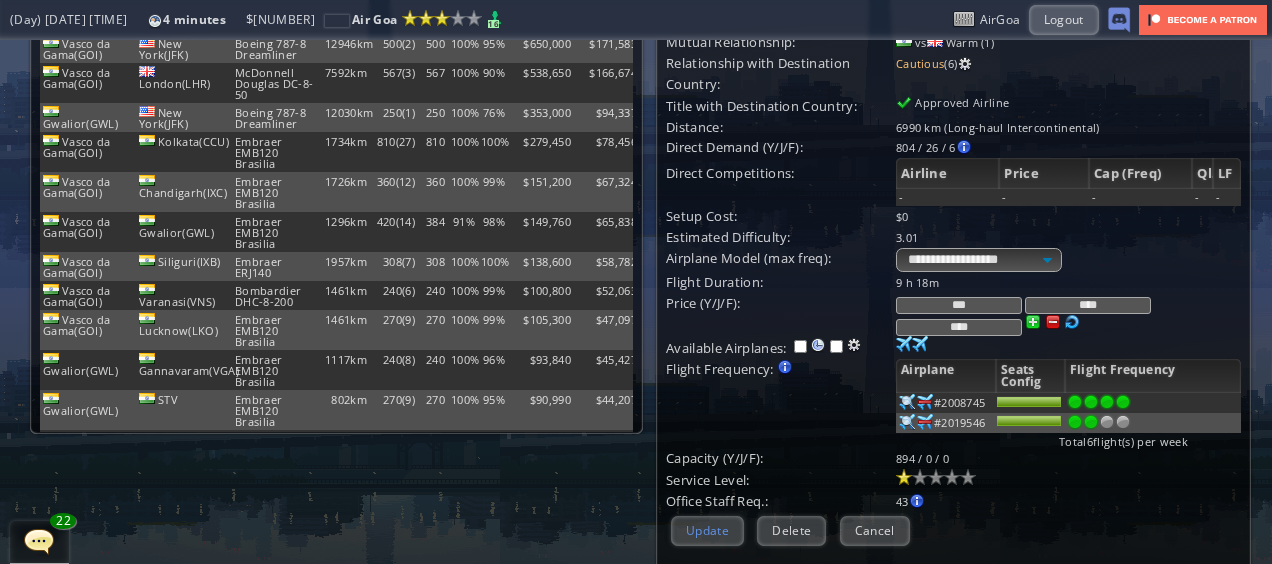 click on "Update" at bounding box center [707, 530] 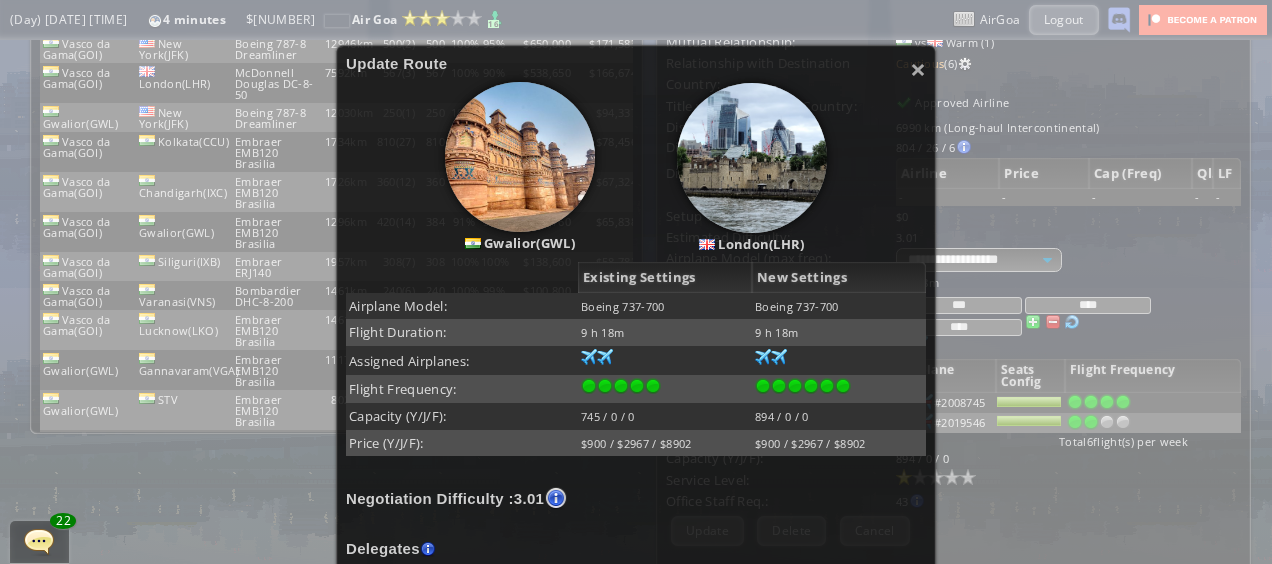 scroll, scrollTop: 242, scrollLeft: 0, axis: vertical 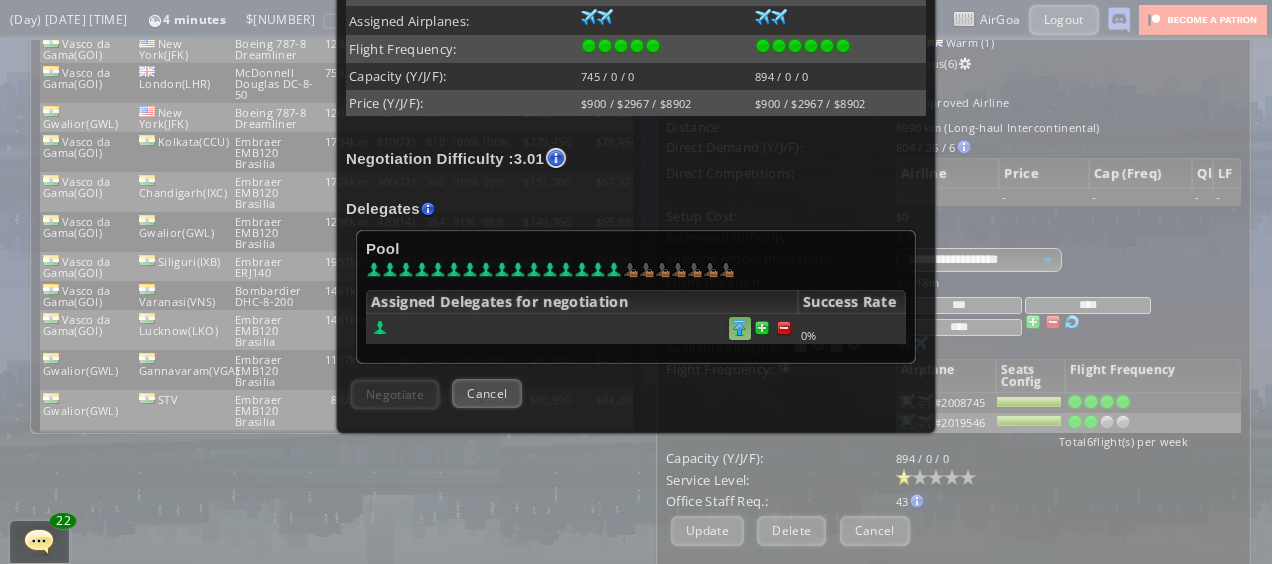 click at bounding box center [784, 328] 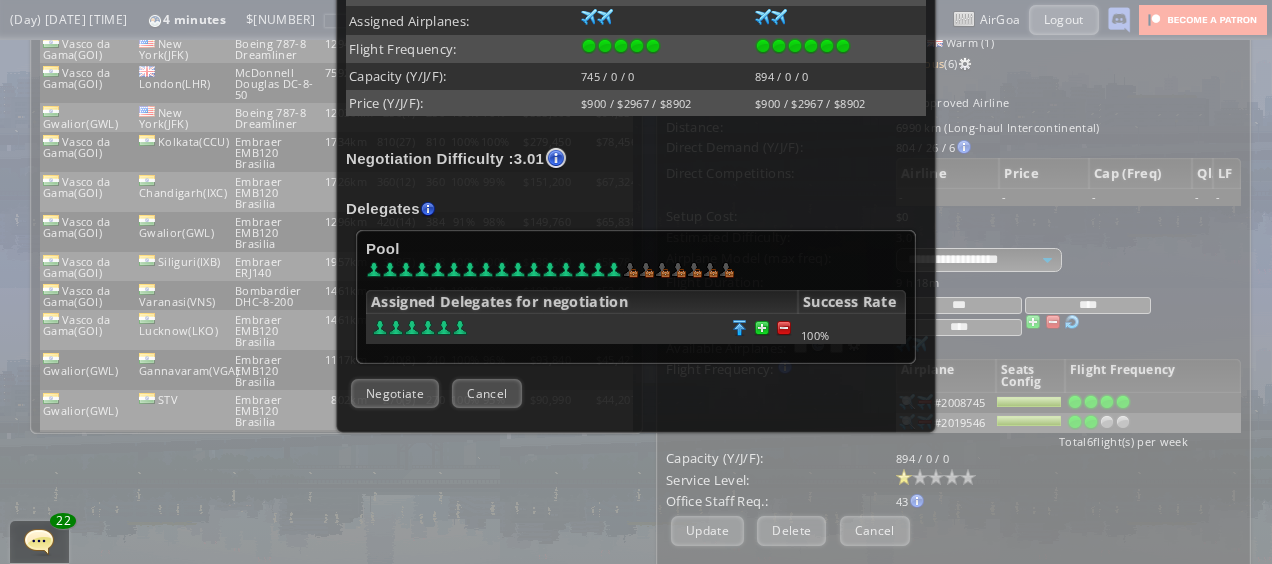 click on "Confirm
Negotiate
Cancel" at bounding box center (636, 393) 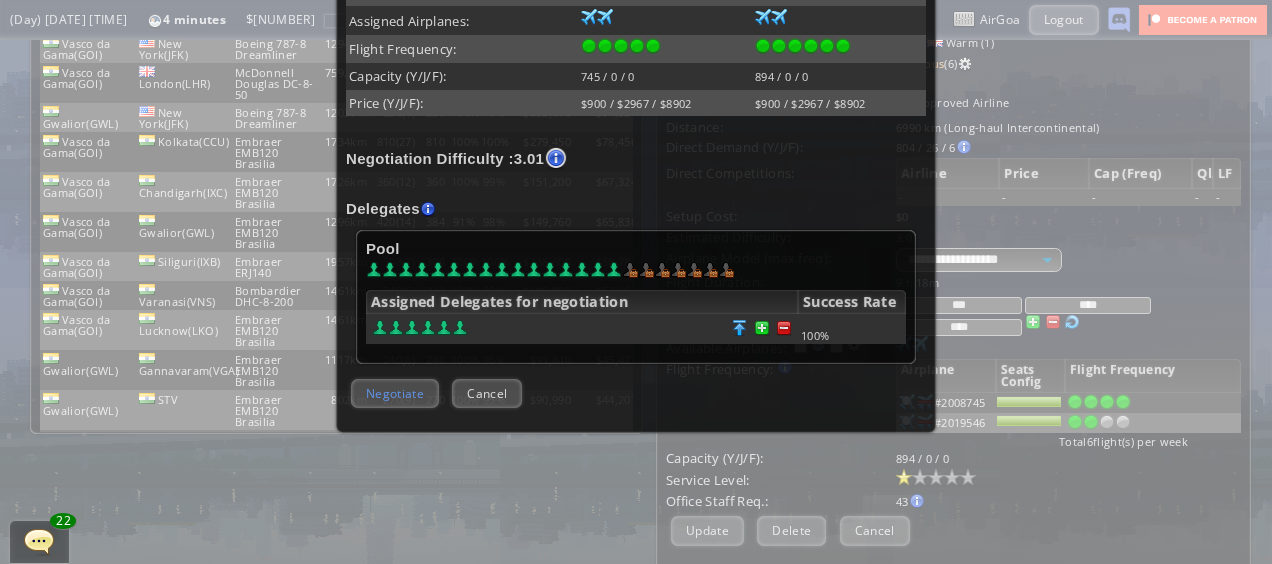 click on "Negotiate" at bounding box center (395, 393) 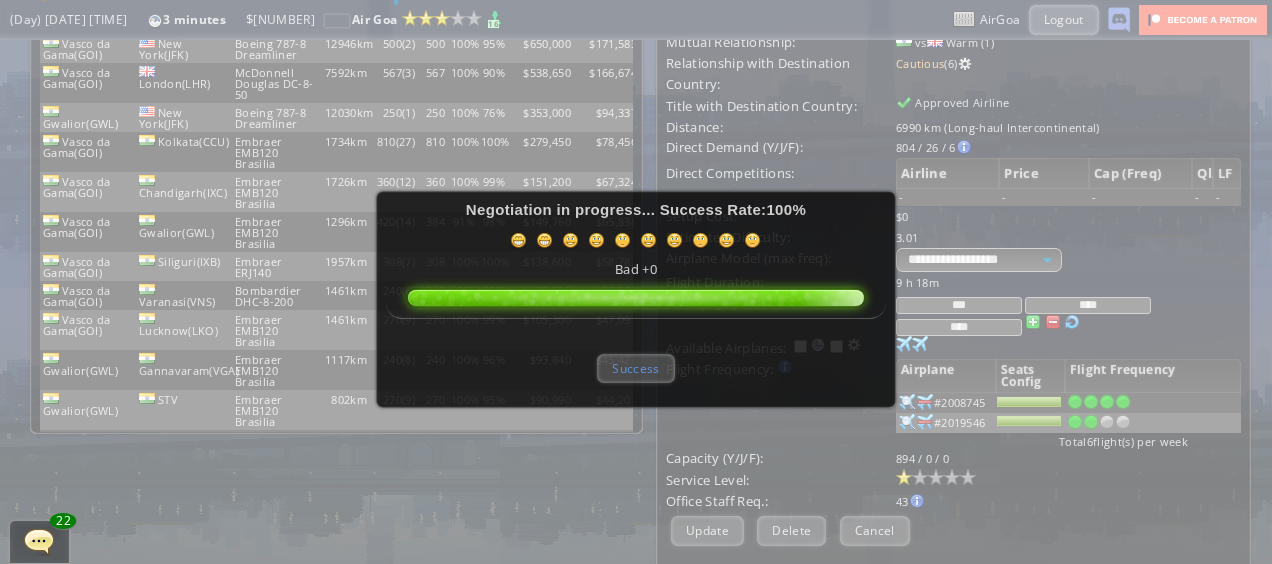 click on "Success" at bounding box center [635, 368] 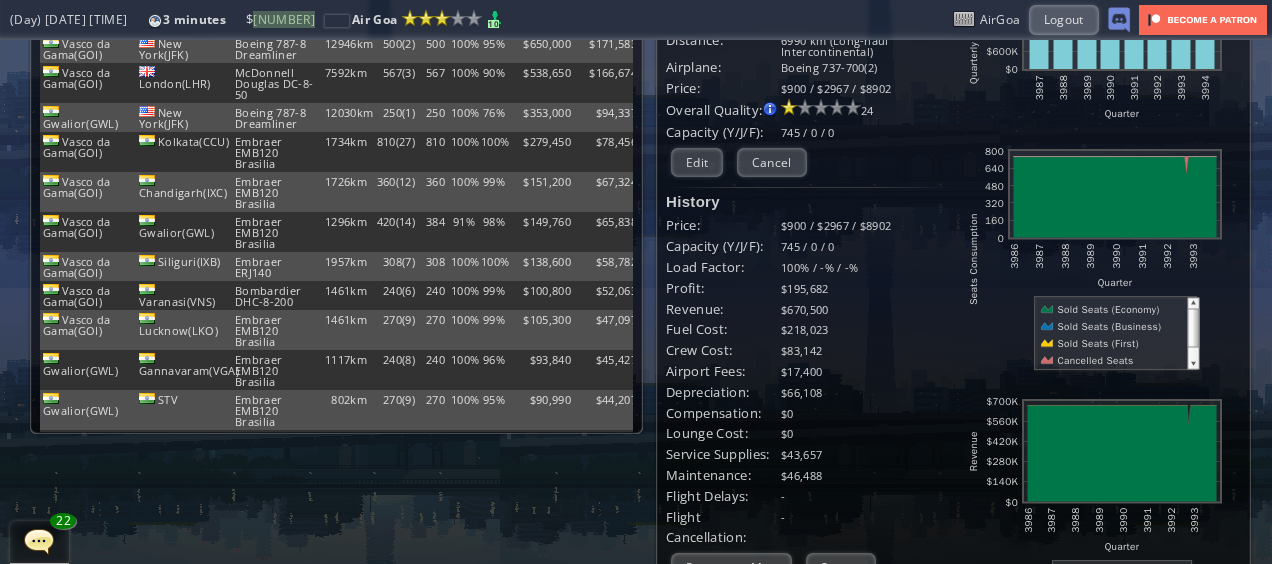 click on "Current Details
From:
[CITY](GWL)
To:
[CITY](LHR)
Flight Code:
AG 055
Distance:
6990 km (Long-haul Intercontinental)
Airplane:
Boeing 737-700(2)
Price:
$900 / $2967 / $8902
Overall Quality:
Overall quality is determined by:
- Fleet Age per Route
- Service Star level per route
- Company wide Service Quality
24 Edit" at bounding box center (959, 420) 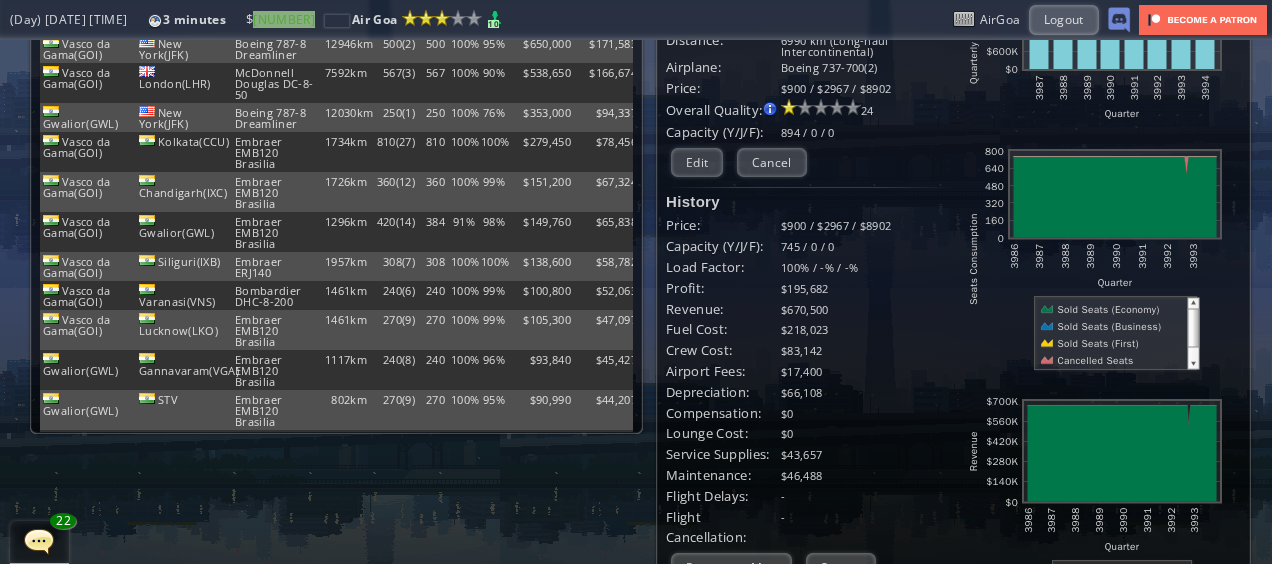 scroll, scrollTop: 0, scrollLeft: 0, axis: both 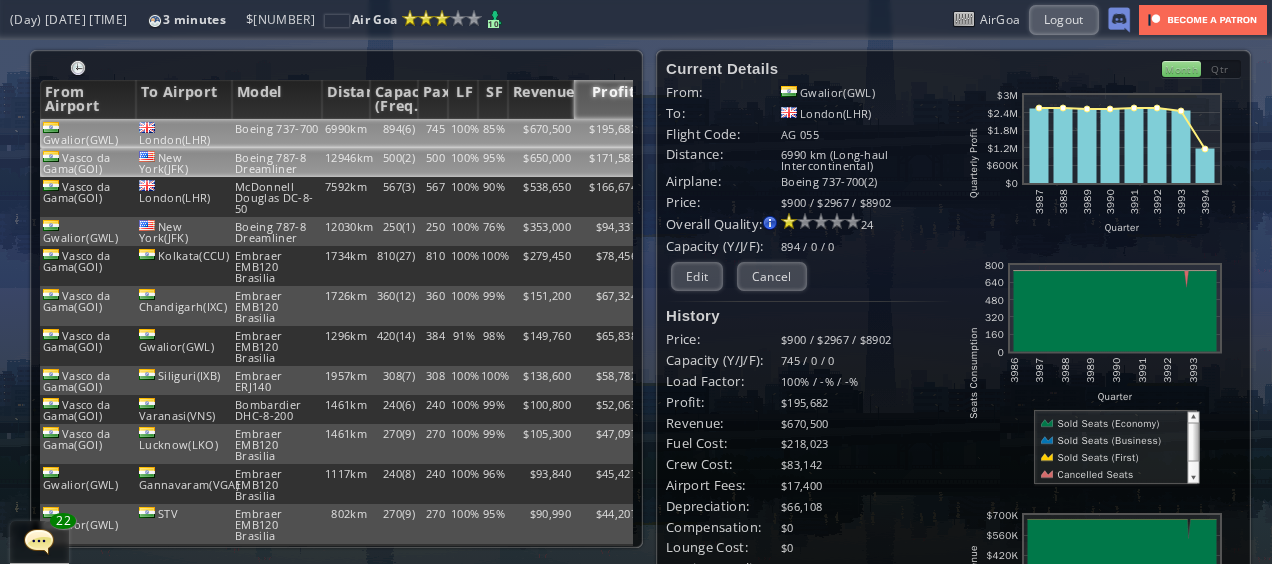 click on "500" at bounding box center [433, 133] 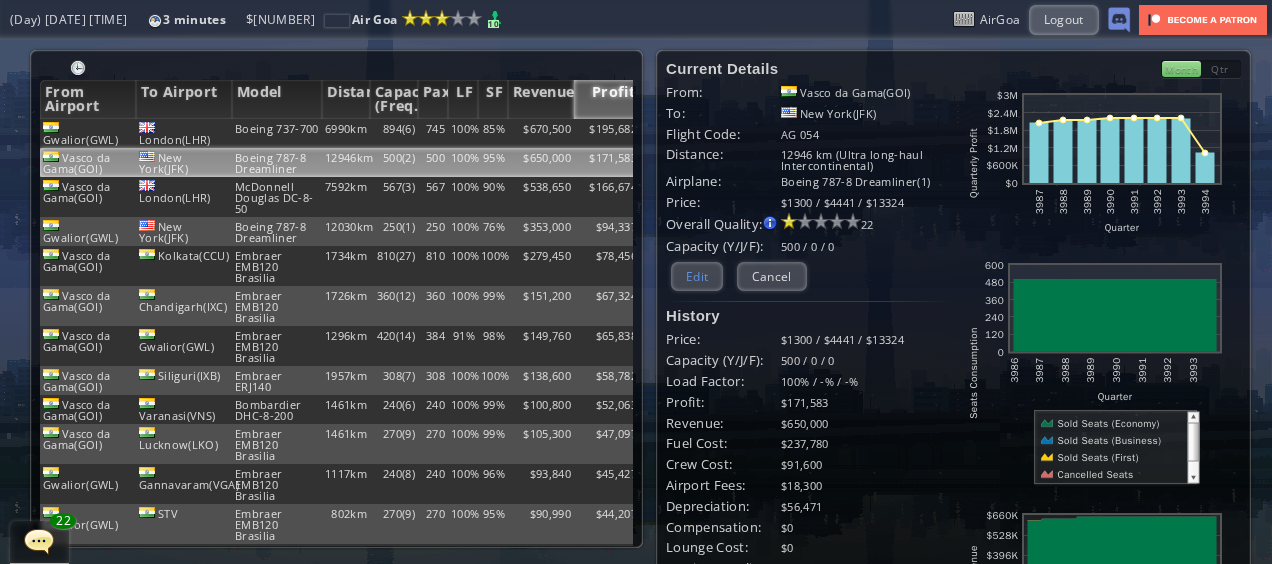 click on "Edit" at bounding box center (697, 276) 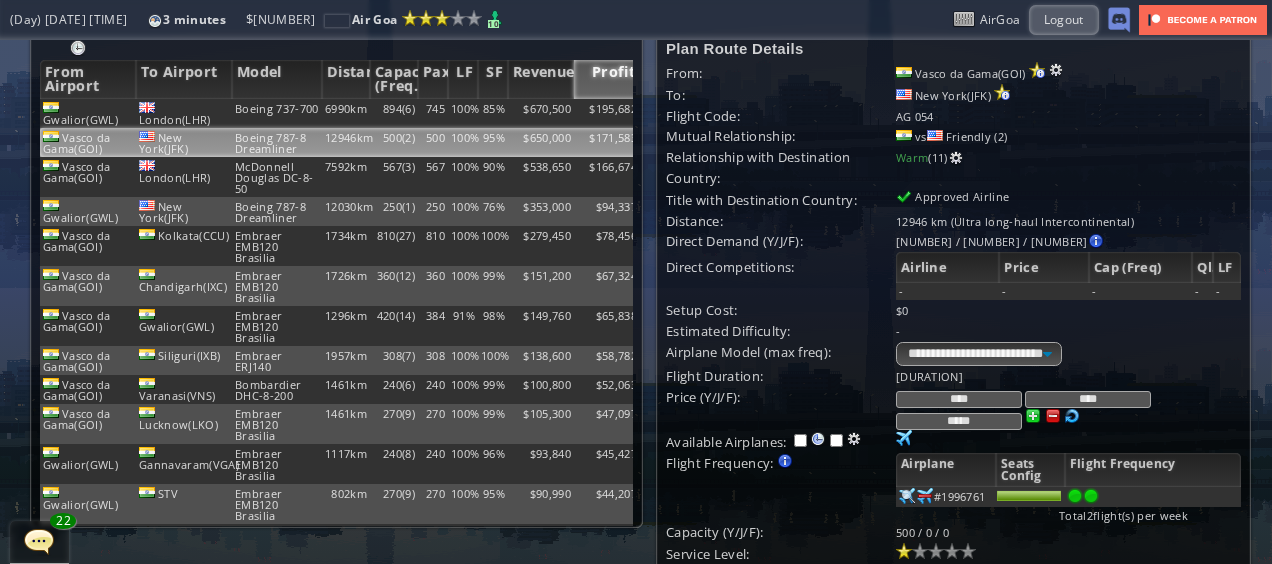 scroll, scrollTop: 14, scrollLeft: 0, axis: vertical 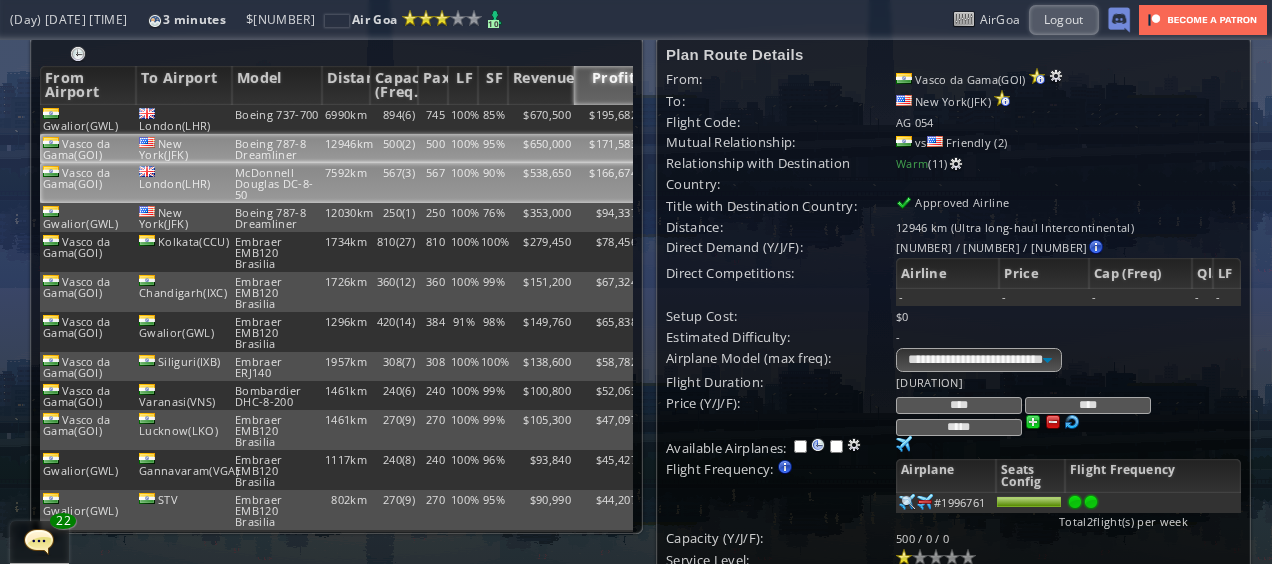 click on "100%" at bounding box center [463, 119] 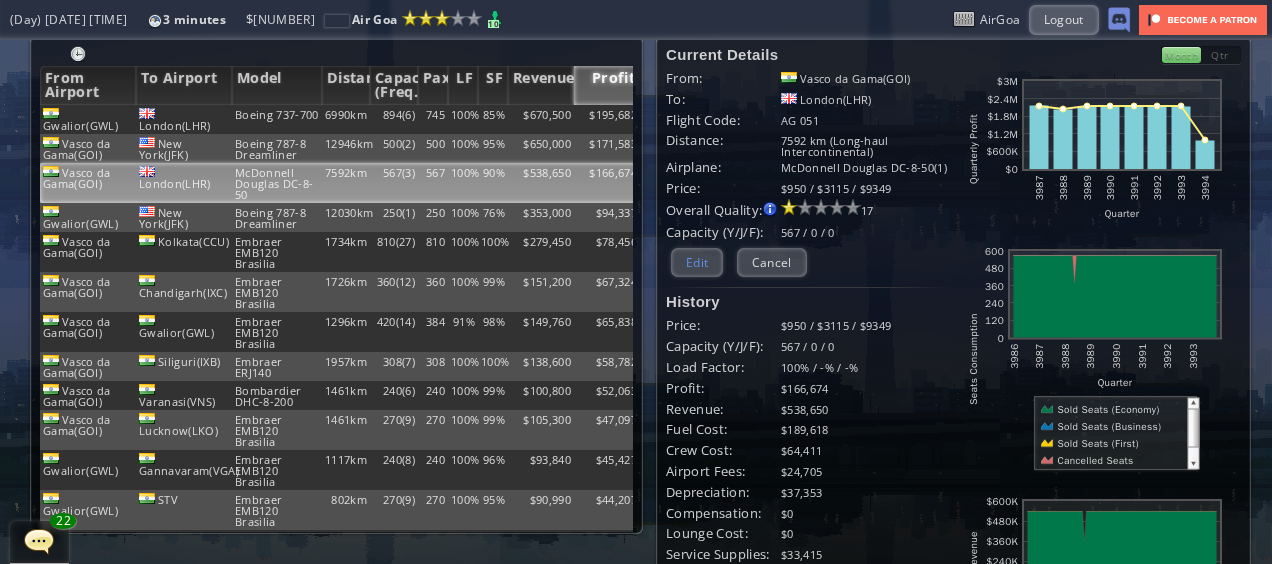 click on "Edit" at bounding box center (697, 262) 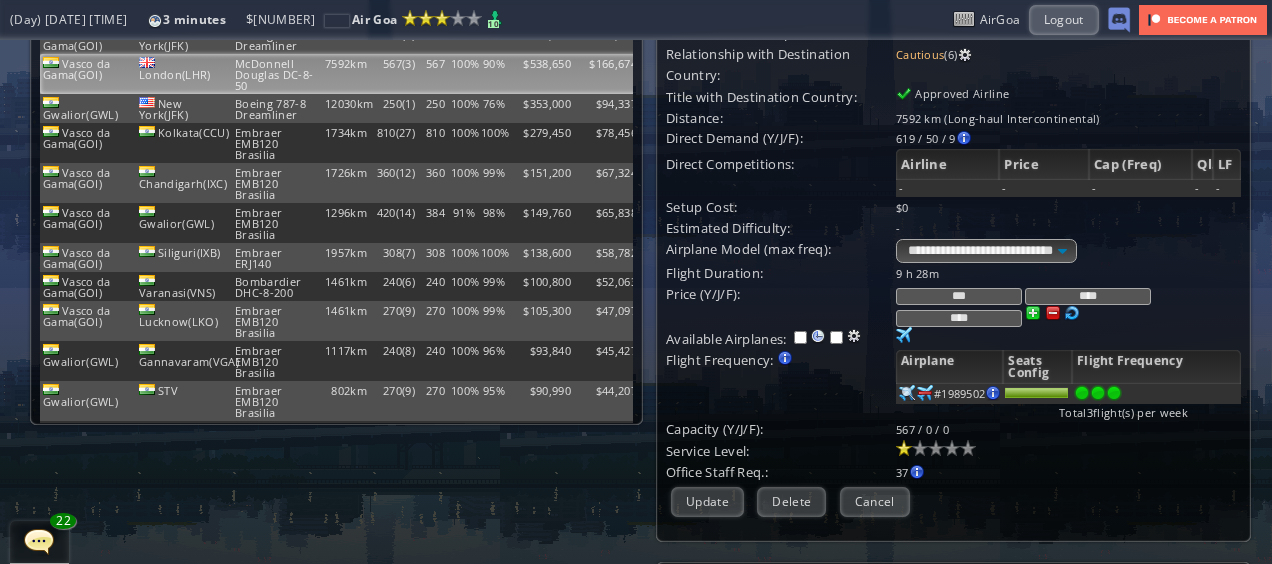 scroll, scrollTop: 129, scrollLeft: 0, axis: vertical 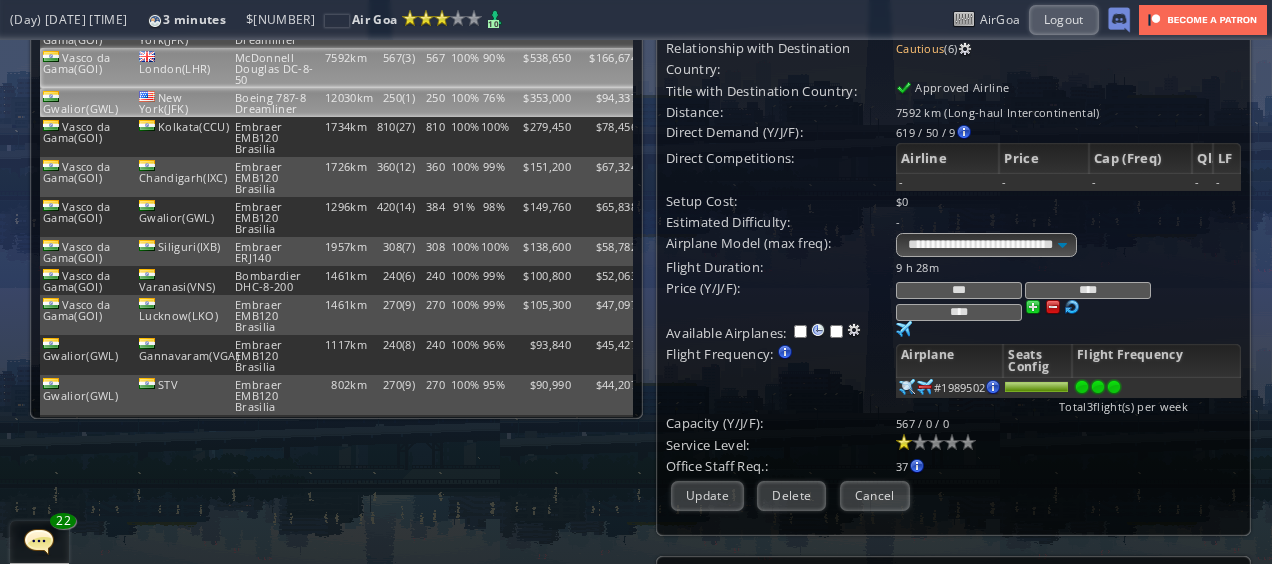 click on "76%" at bounding box center [493, 4] 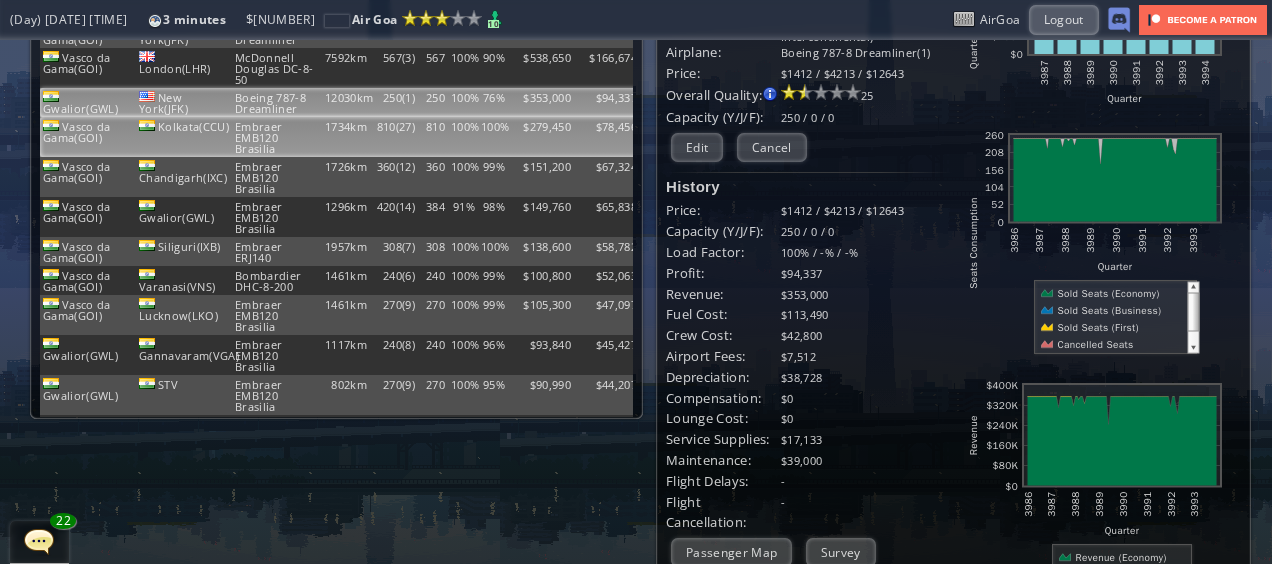 click on "100%" at bounding box center [493, 4] 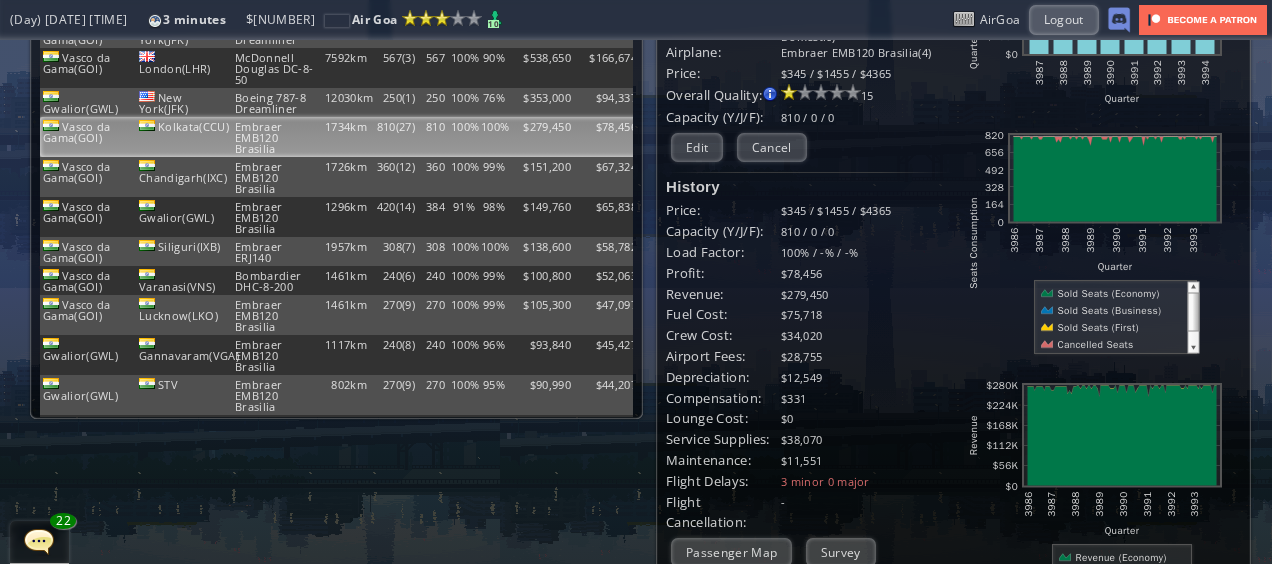scroll, scrollTop: 0, scrollLeft: 0, axis: both 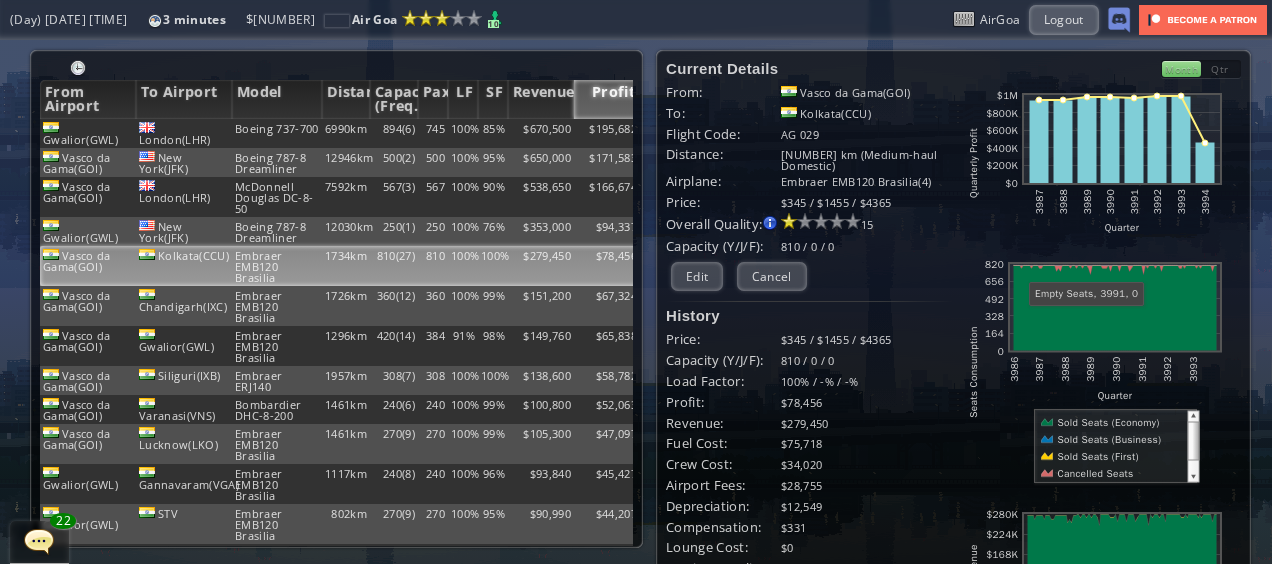 click on "100%" at bounding box center (493, 266) 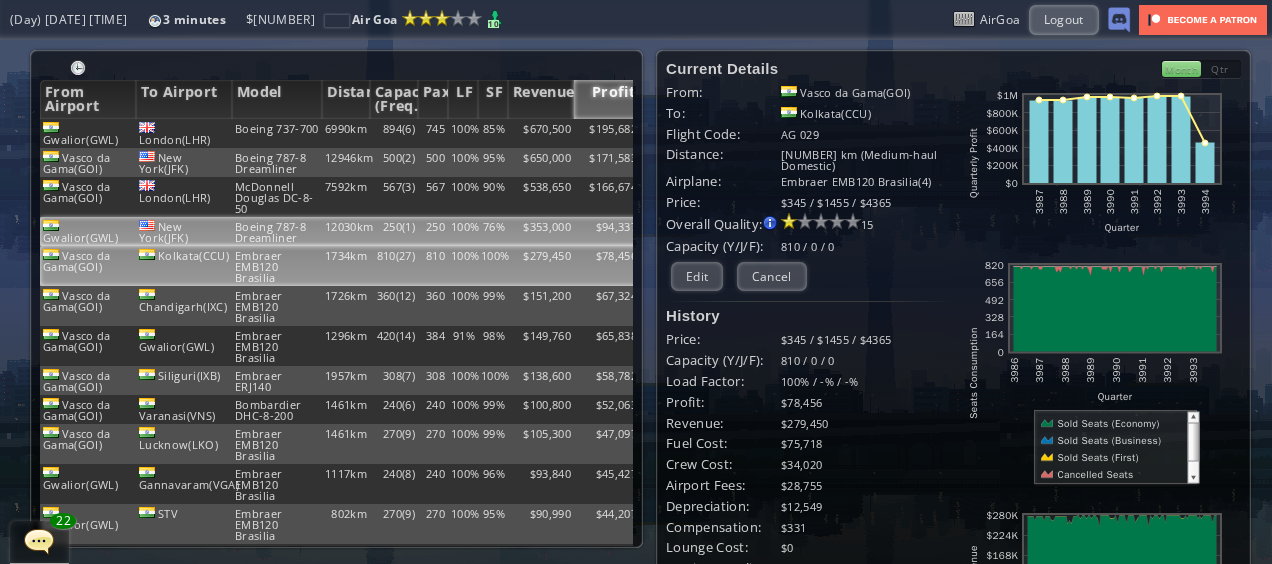 click on "76%" at bounding box center (493, 133) 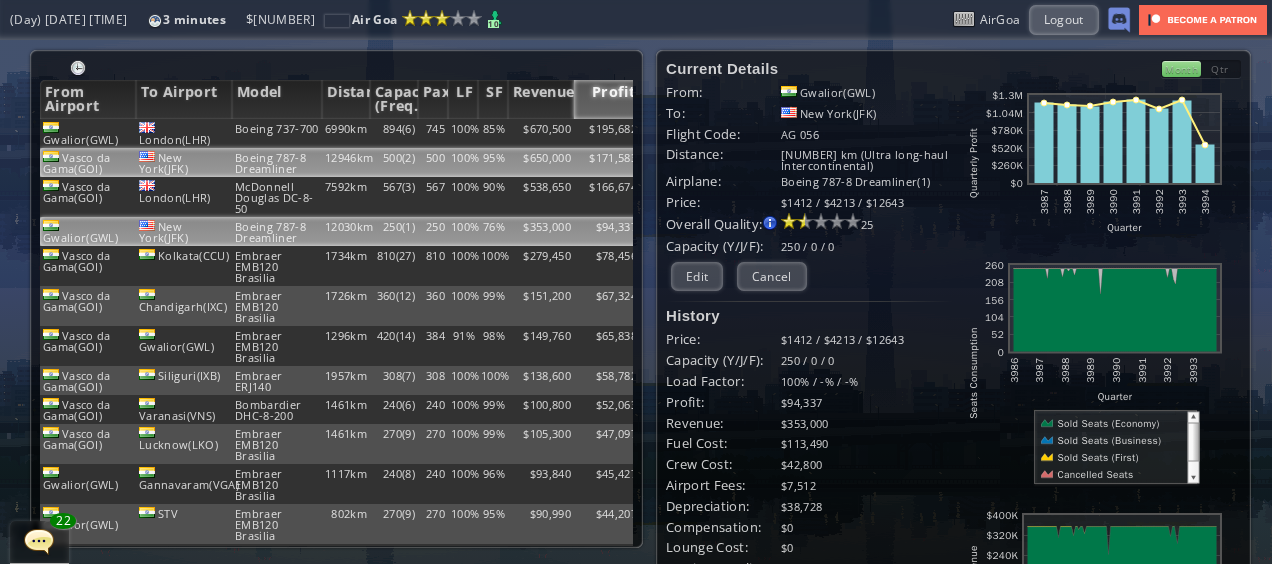 click on "100%" at bounding box center (463, 133) 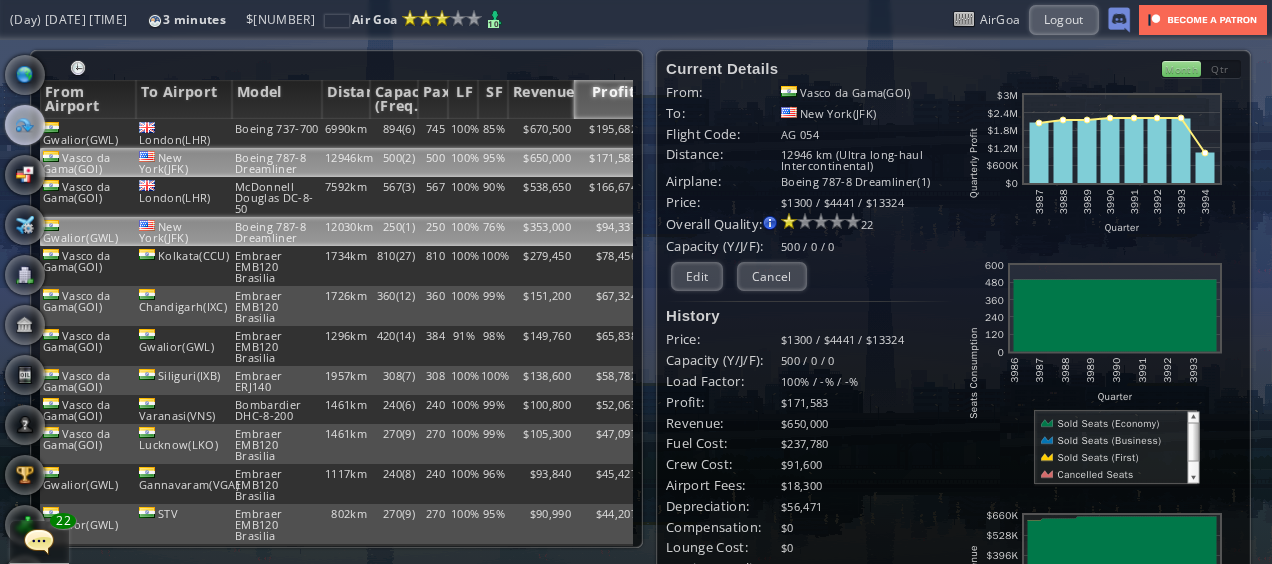 click on "Boeing 787-8 Dreamliner" at bounding box center (277, 133) 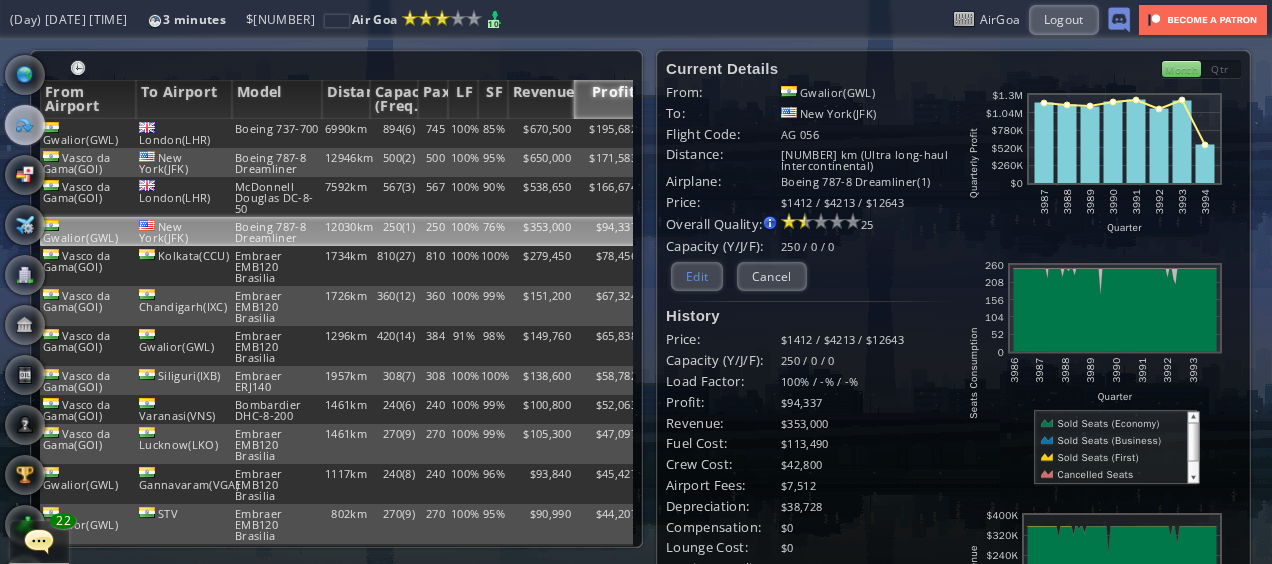click on "Edit" at bounding box center [697, 276] 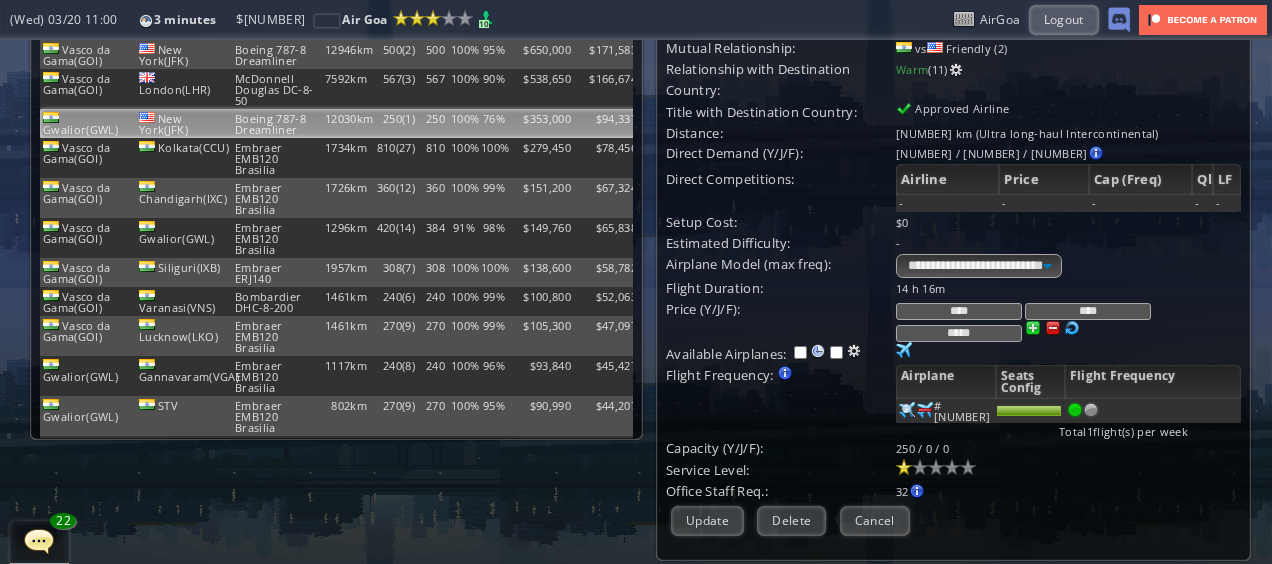 scroll, scrollTop: 117, scrollLeft: 0, axis: vertical 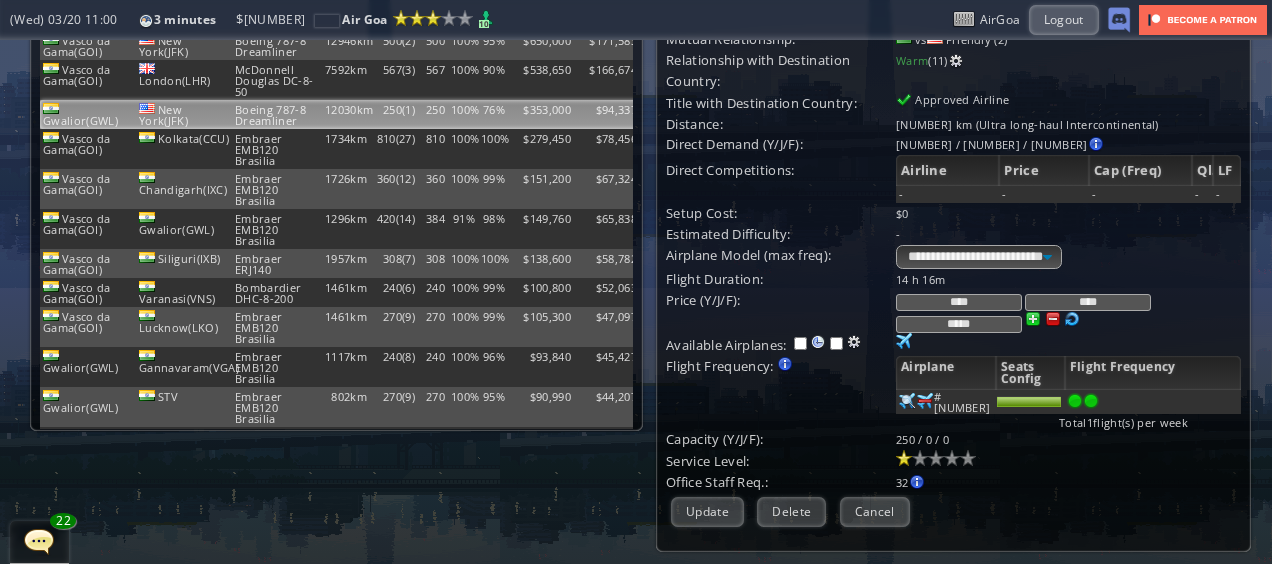 click at bounding box center [1091, 401] 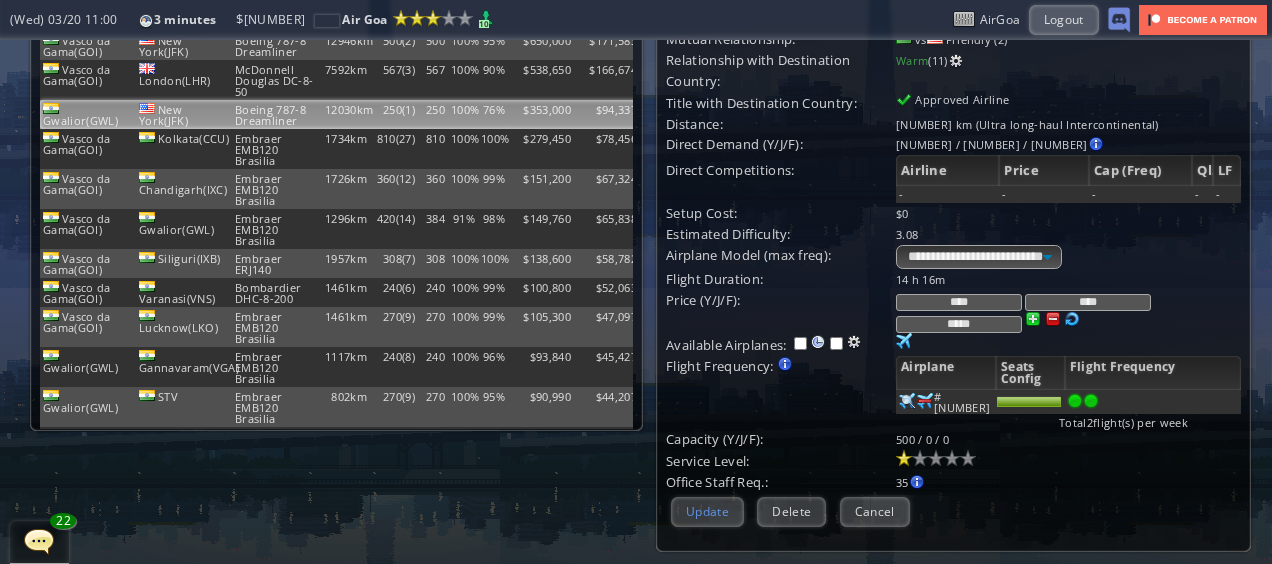 click on "Update" at bounding box center [707, 511] 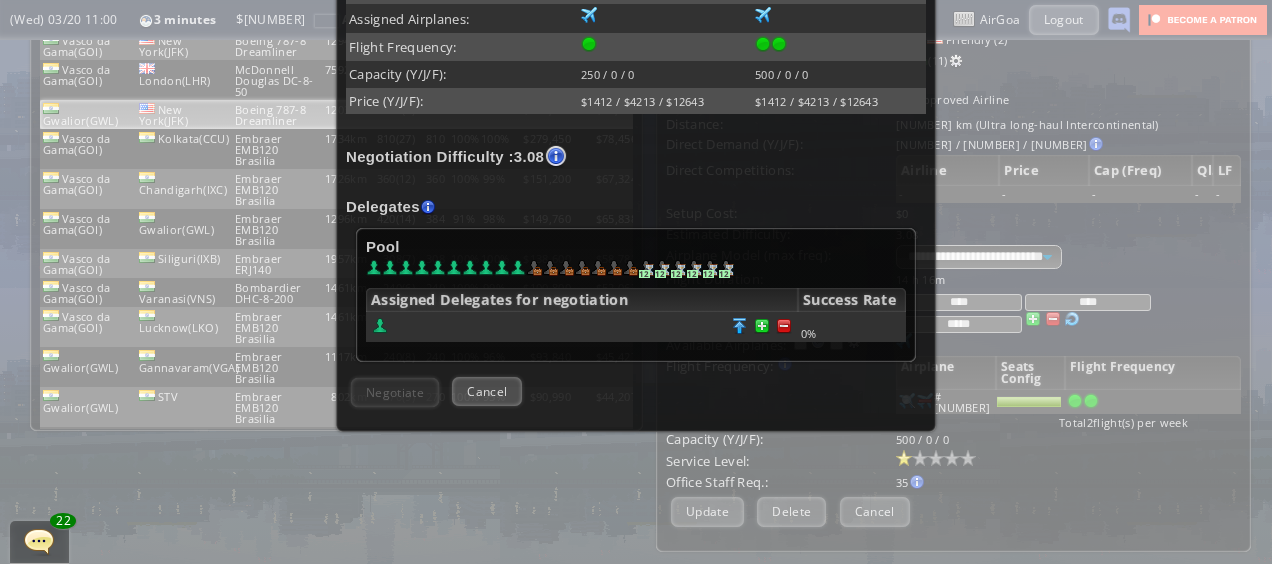 scroll, scrollTop: 509, scrollLeft: 0, axis: vertical 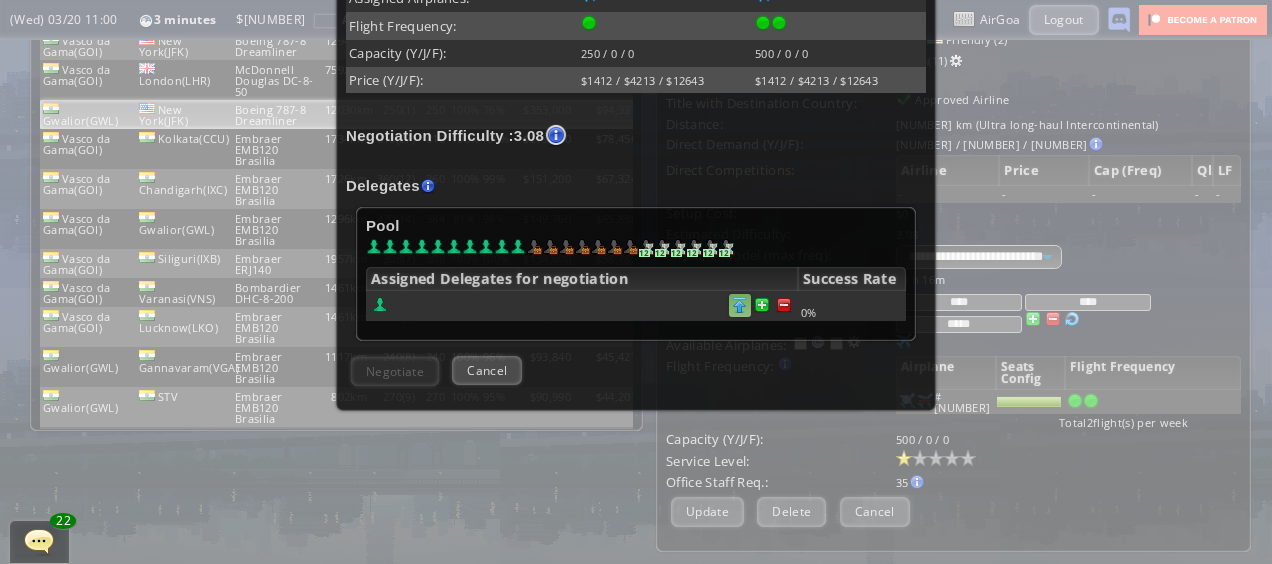 click at bounding box center (784, 305) 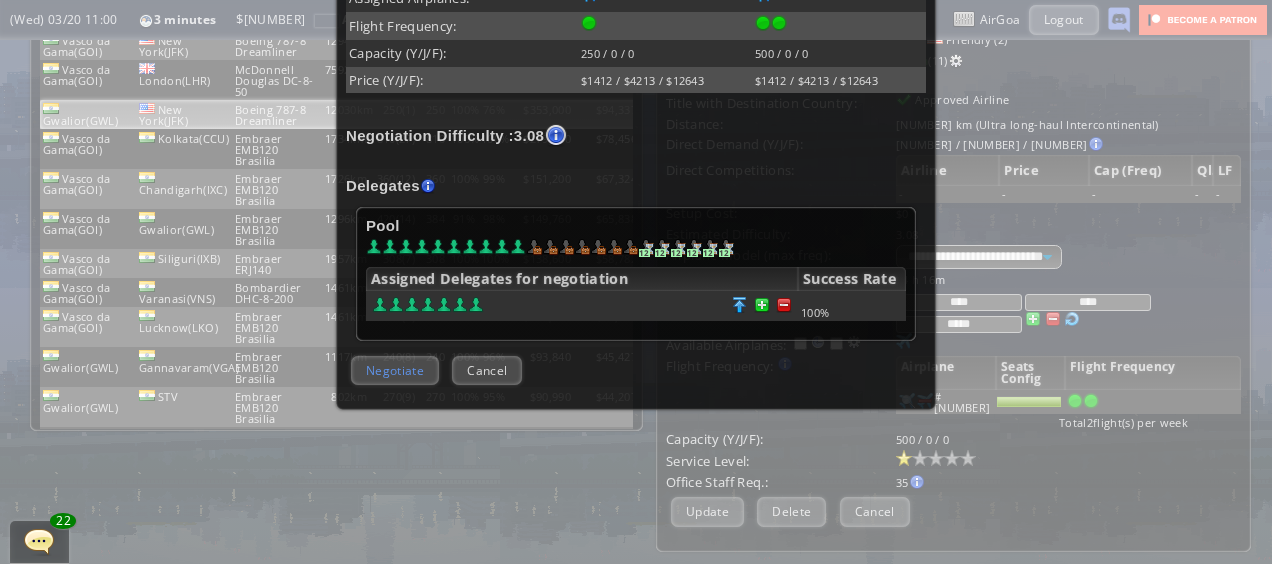 click on "Negotiate" at bounding box center (395, 370) 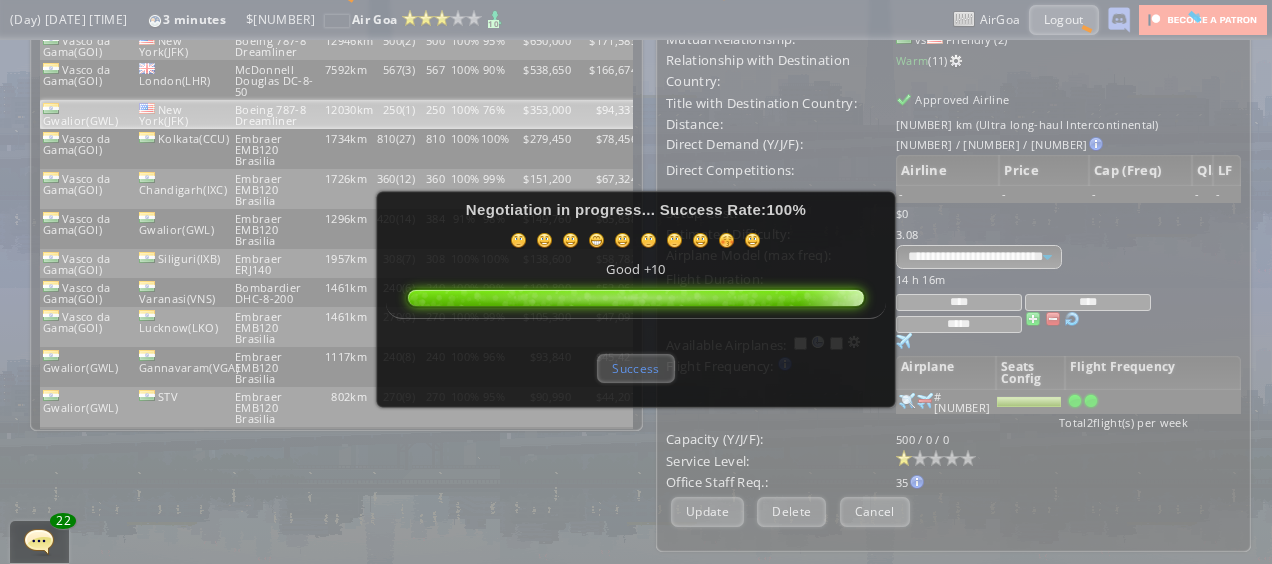 click on "Success" at bounding box center (635, 368) 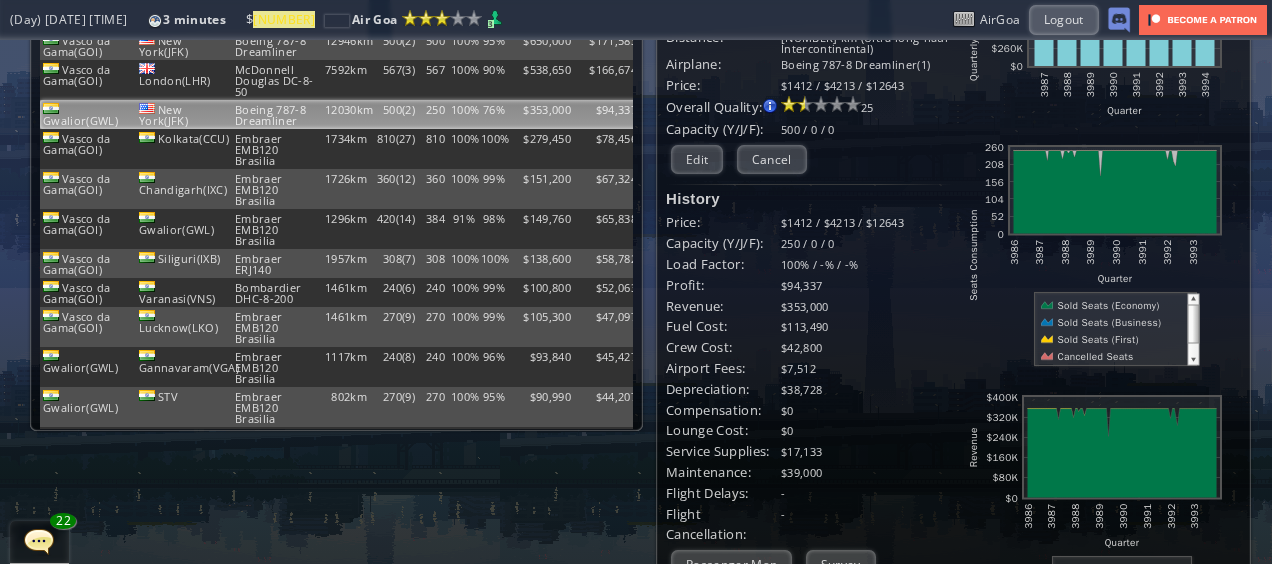 scroll, scrollTop: 21, scrollLeft: 0, axis: vertical 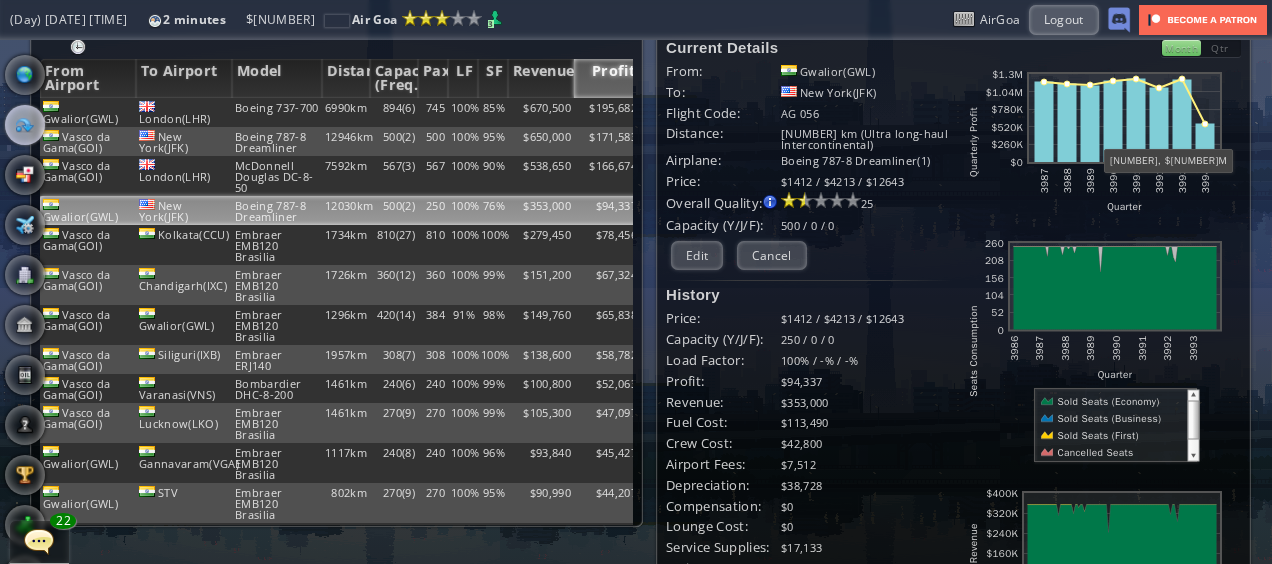click at bounding box center (7, 282) 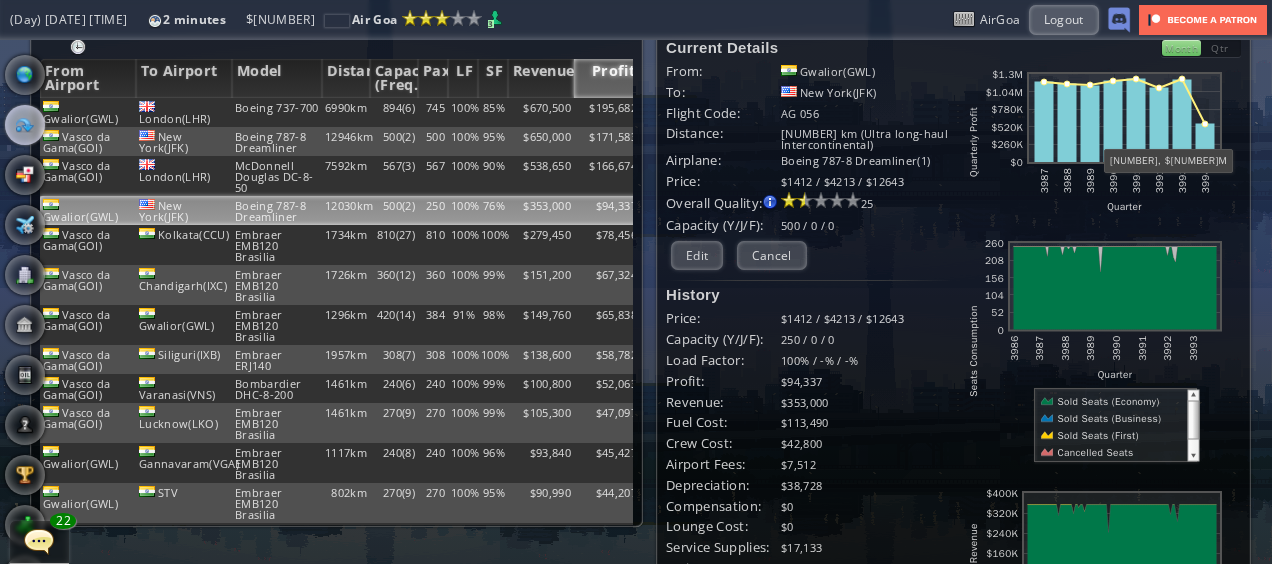 click at bounding box center (7, 282) 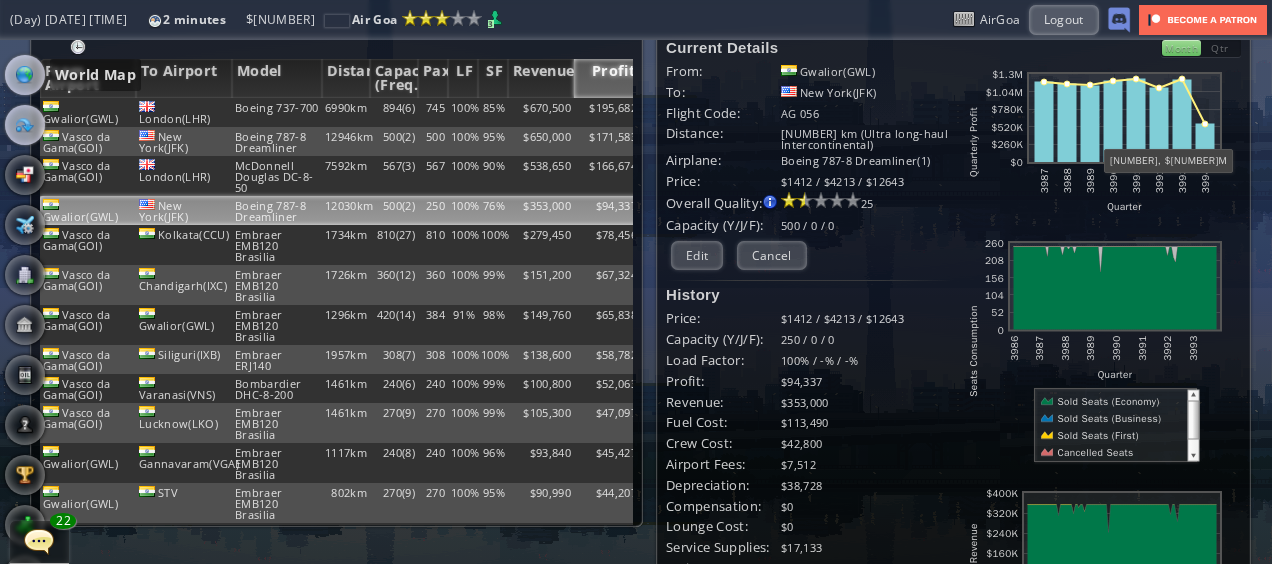 click at bounding box center [25, 75] 